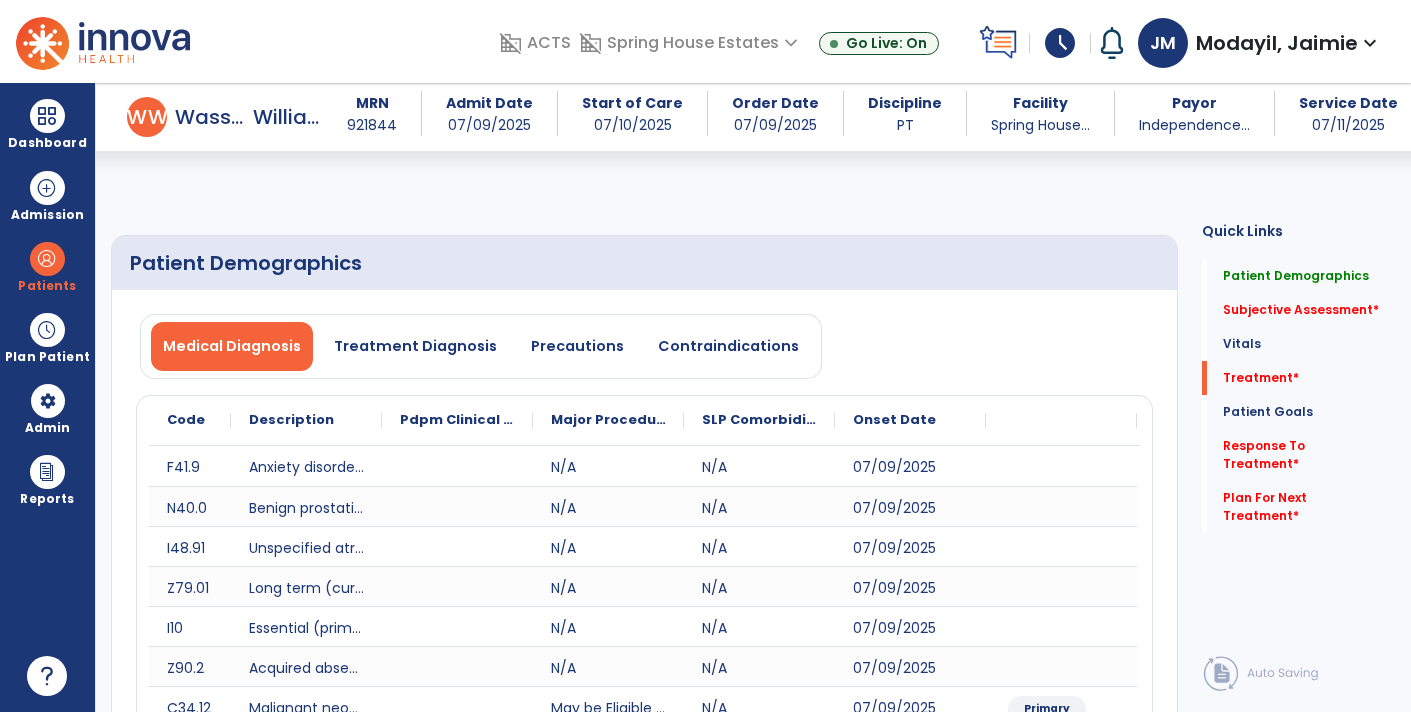 select on "*" 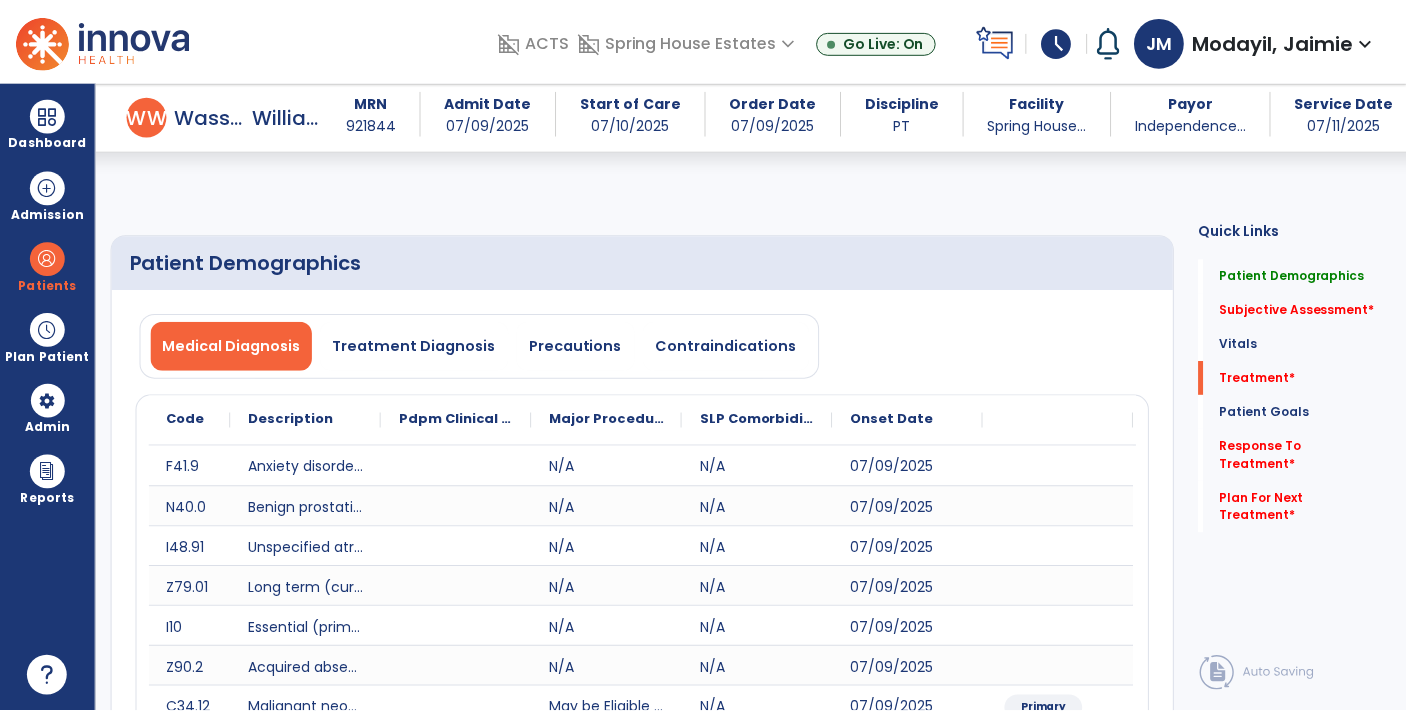 scroll, scrollTop: 1297, scrollLeft: 0, axis: vertical 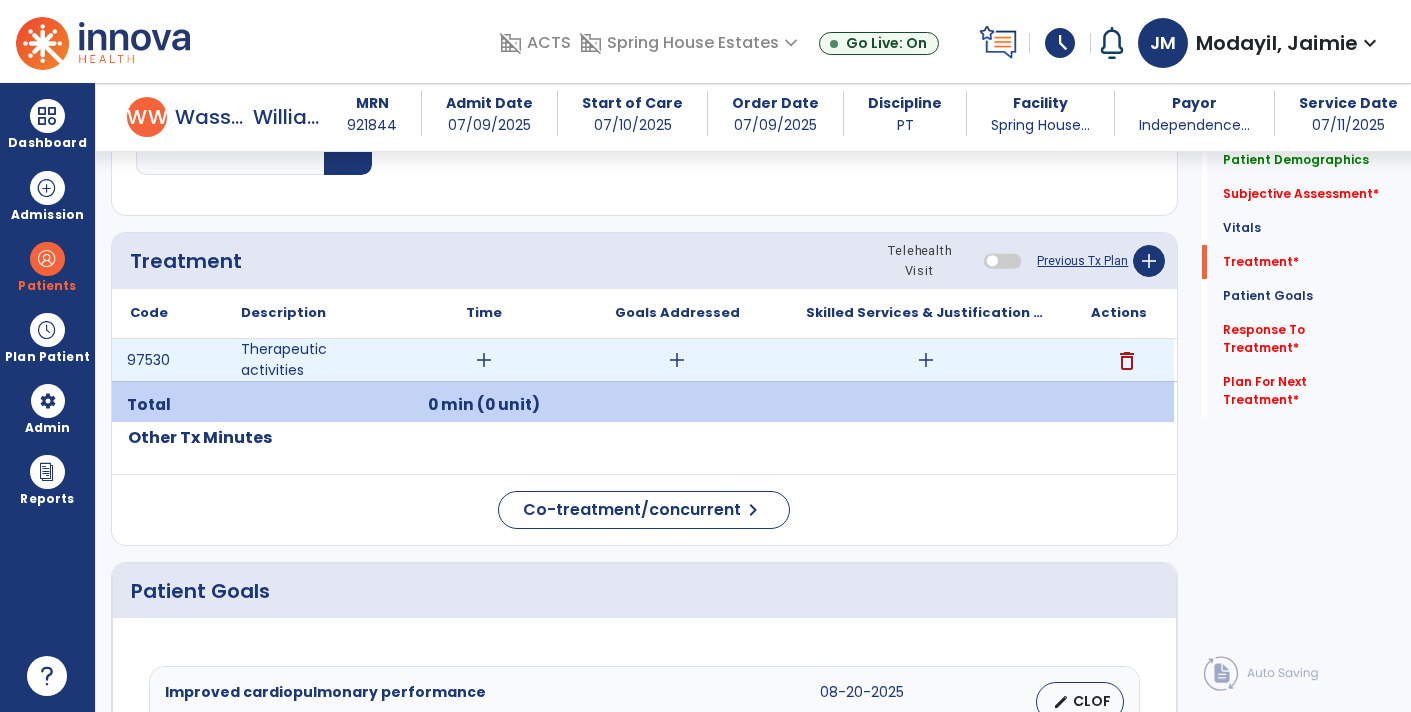click on "add" at bounding box center (926, 360) 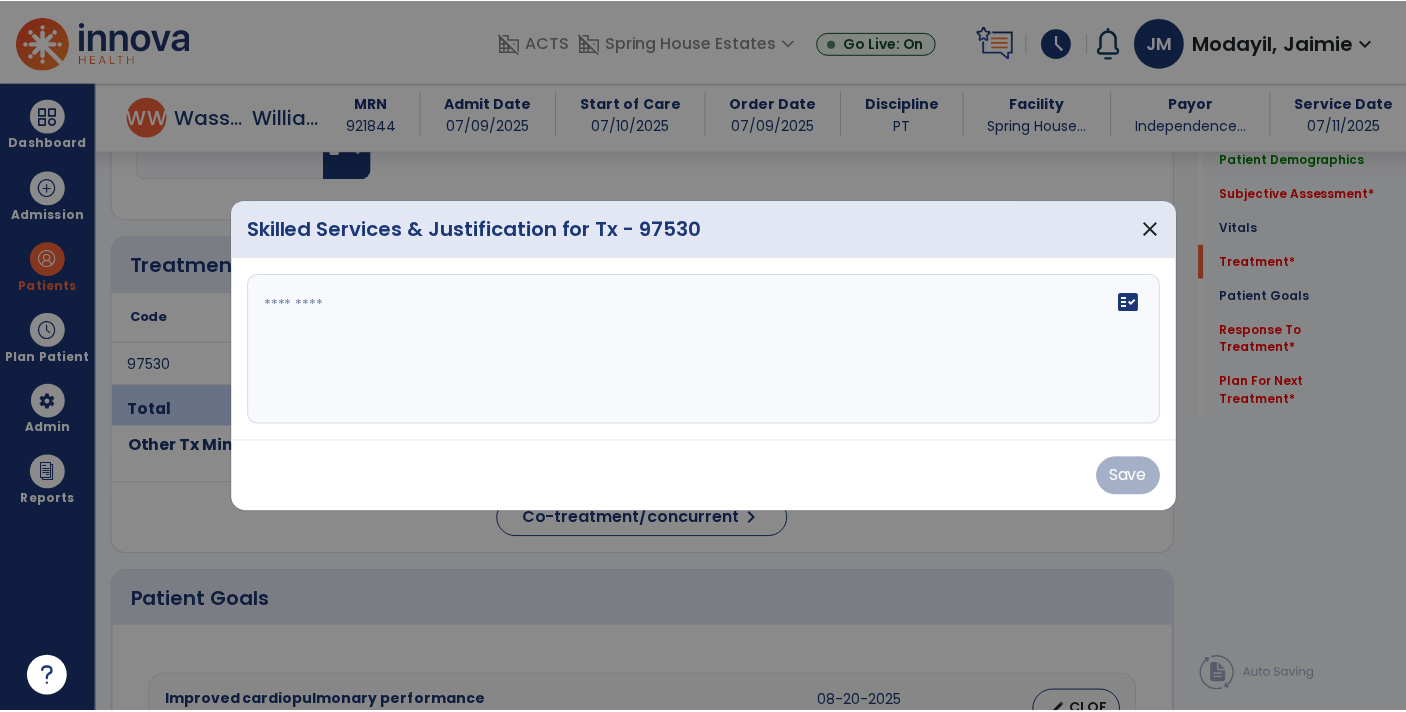 scroll, scrollTop: 1297, scrollLeft: 0, axis: vertical 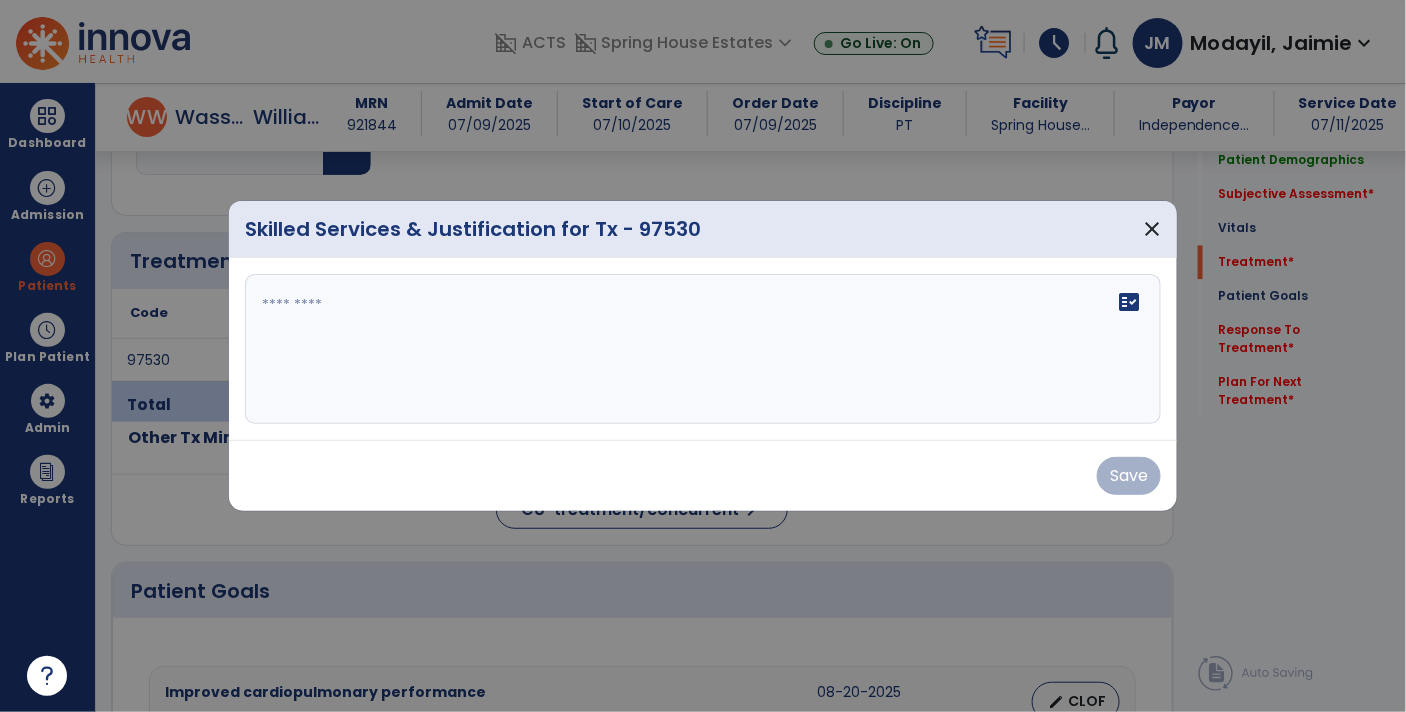 click on "fact_check" at bounding box center [703, 349] 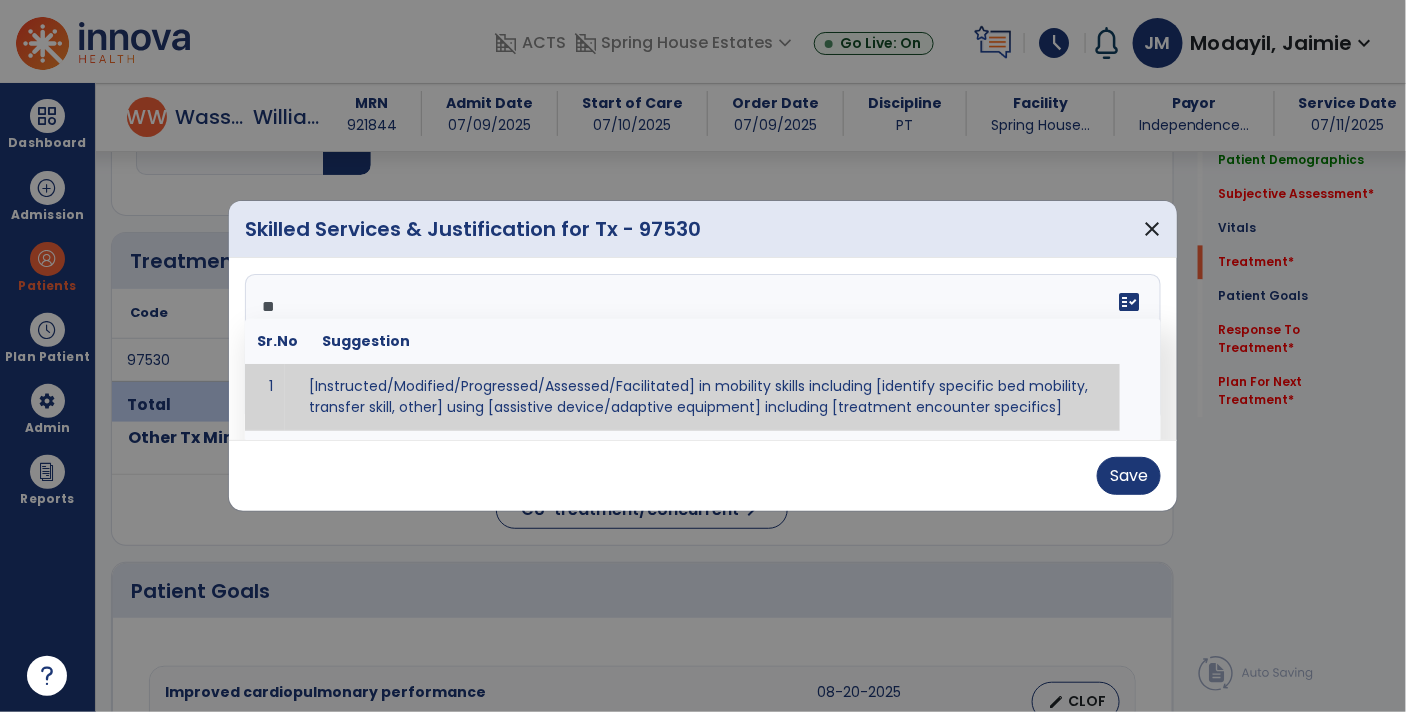 type on "*" 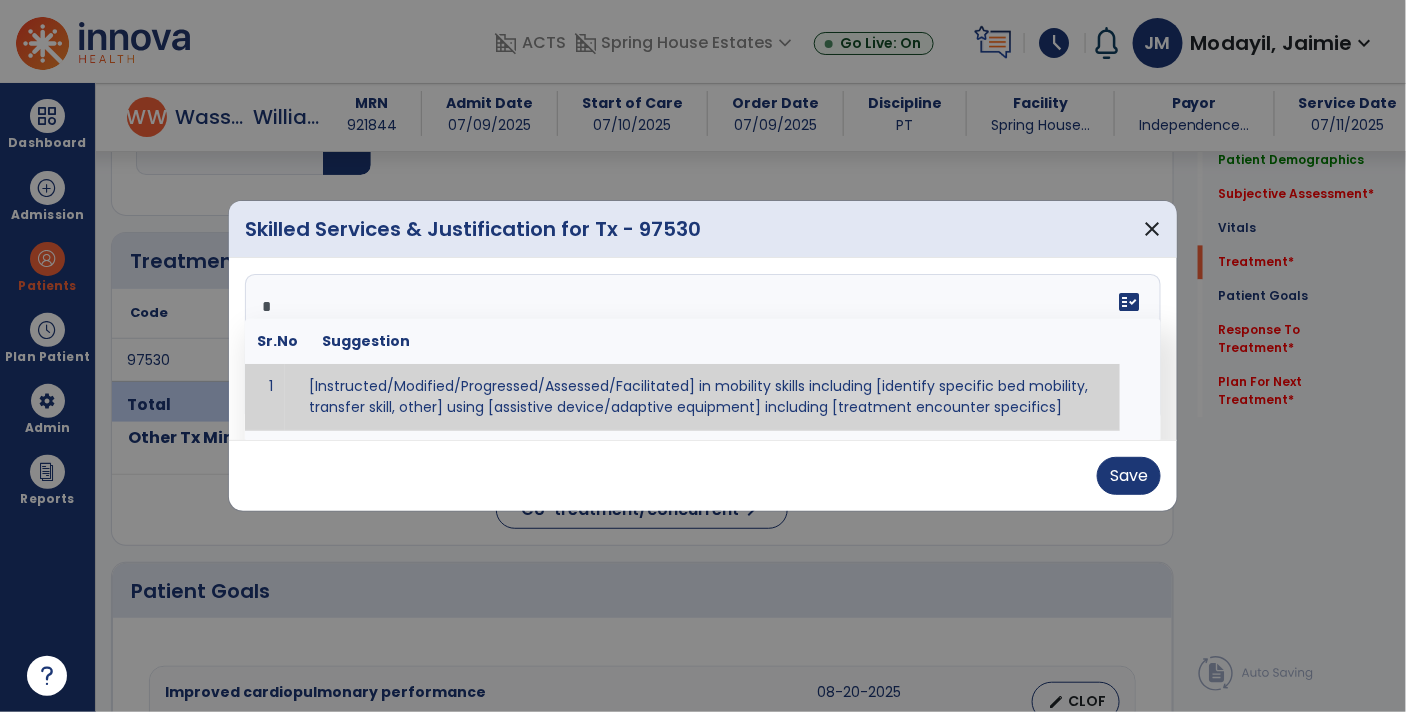 type 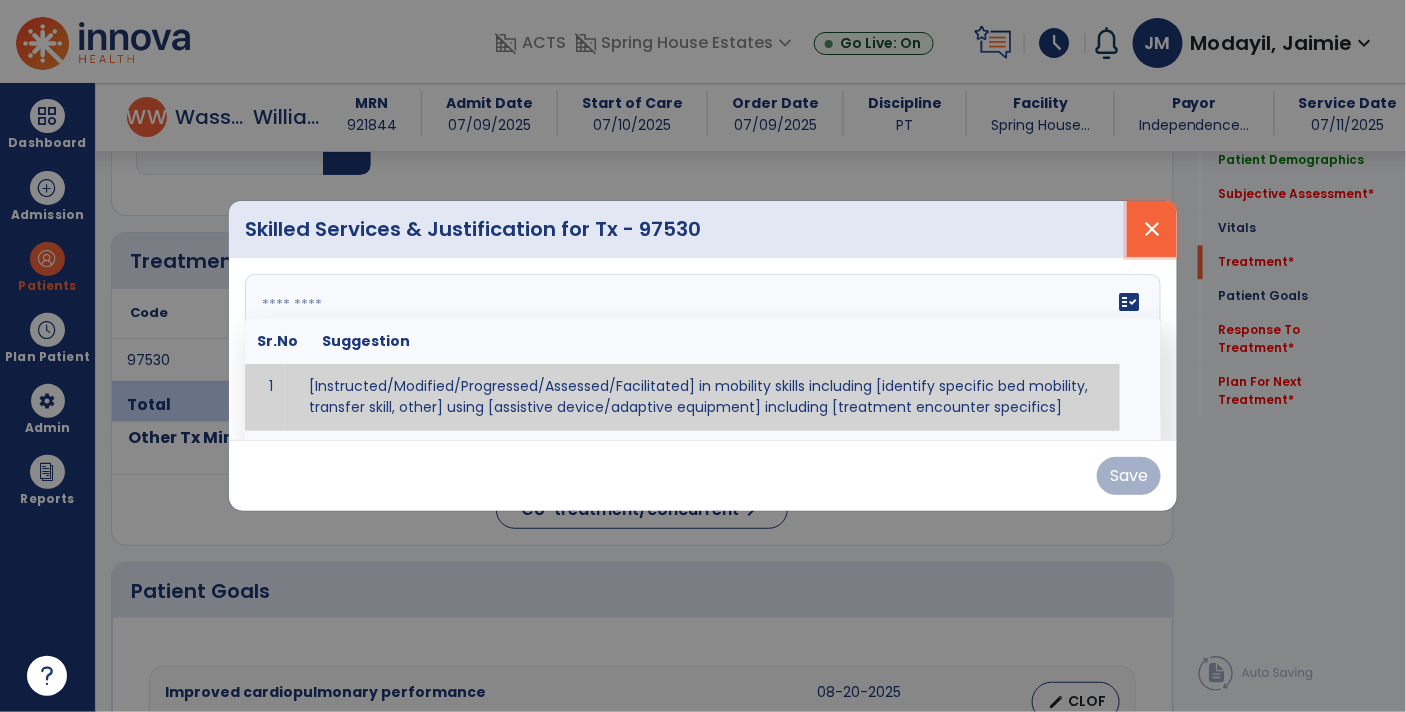 click on "close" at bounding box center (1152, 229) 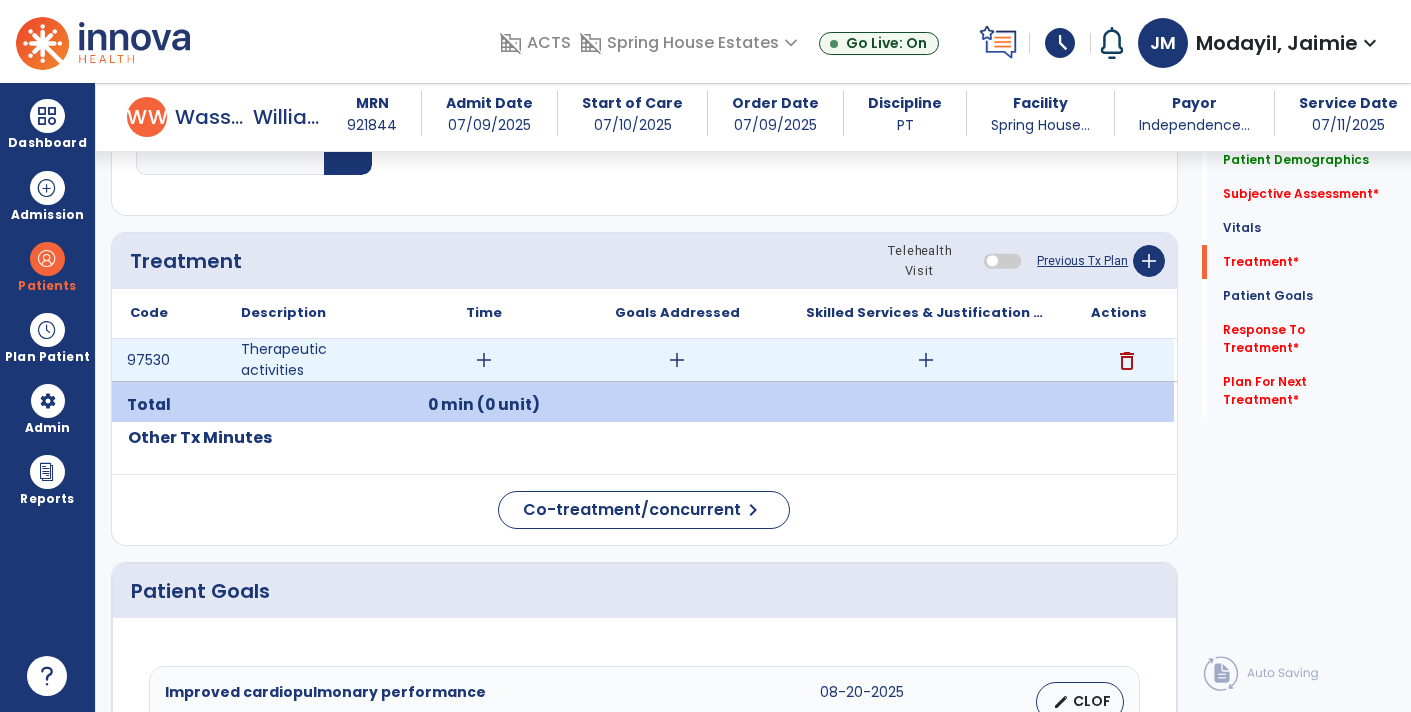 click on "add" at bounding box center (926, 360) 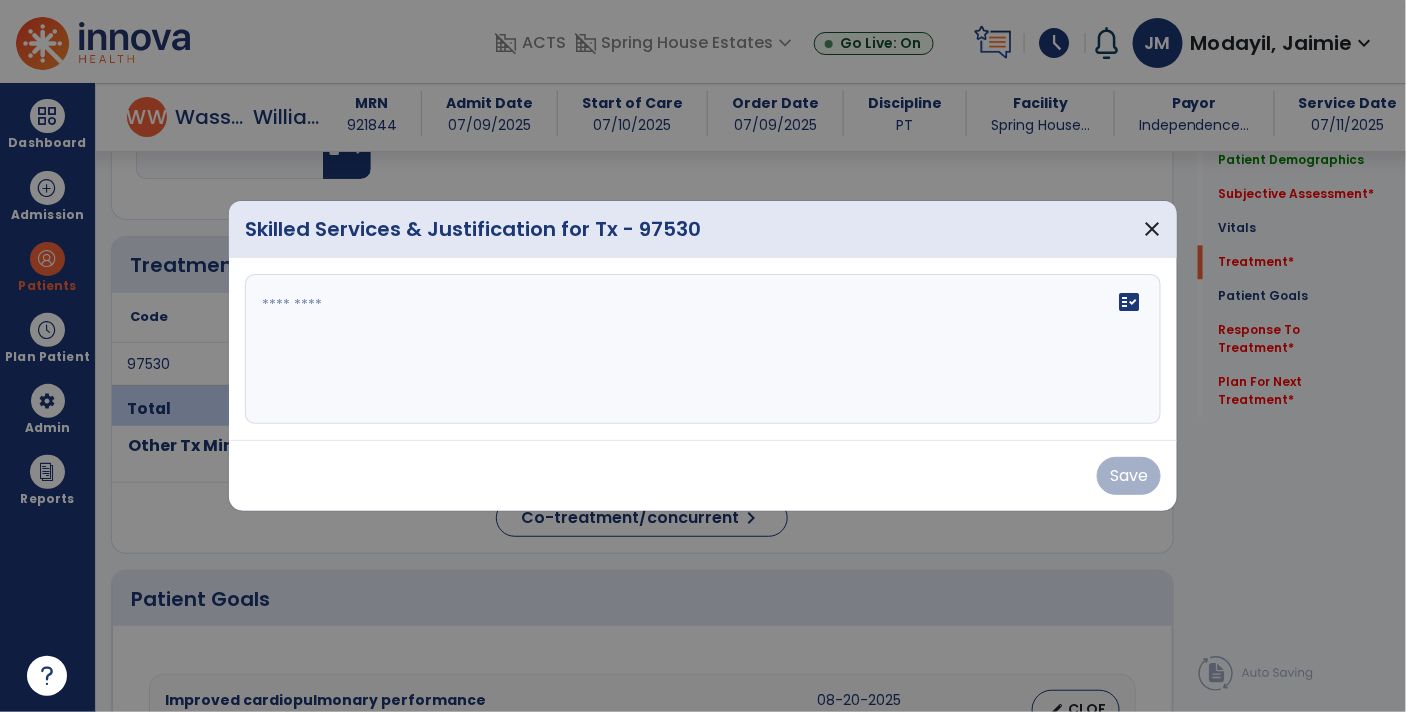 scroll, scrollTop: 1297, scrollLeft: 0, axis: vertical 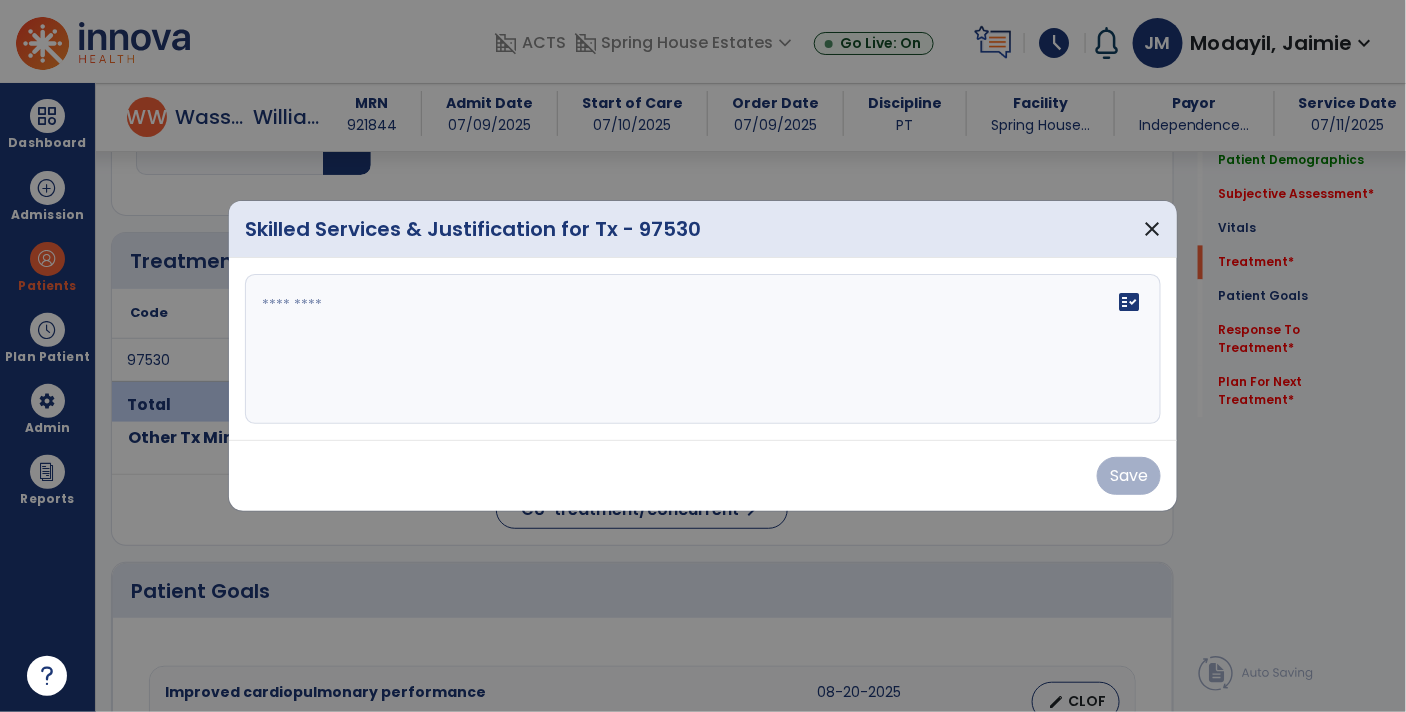 click on "fact_check" at bounding box center [703, 349] 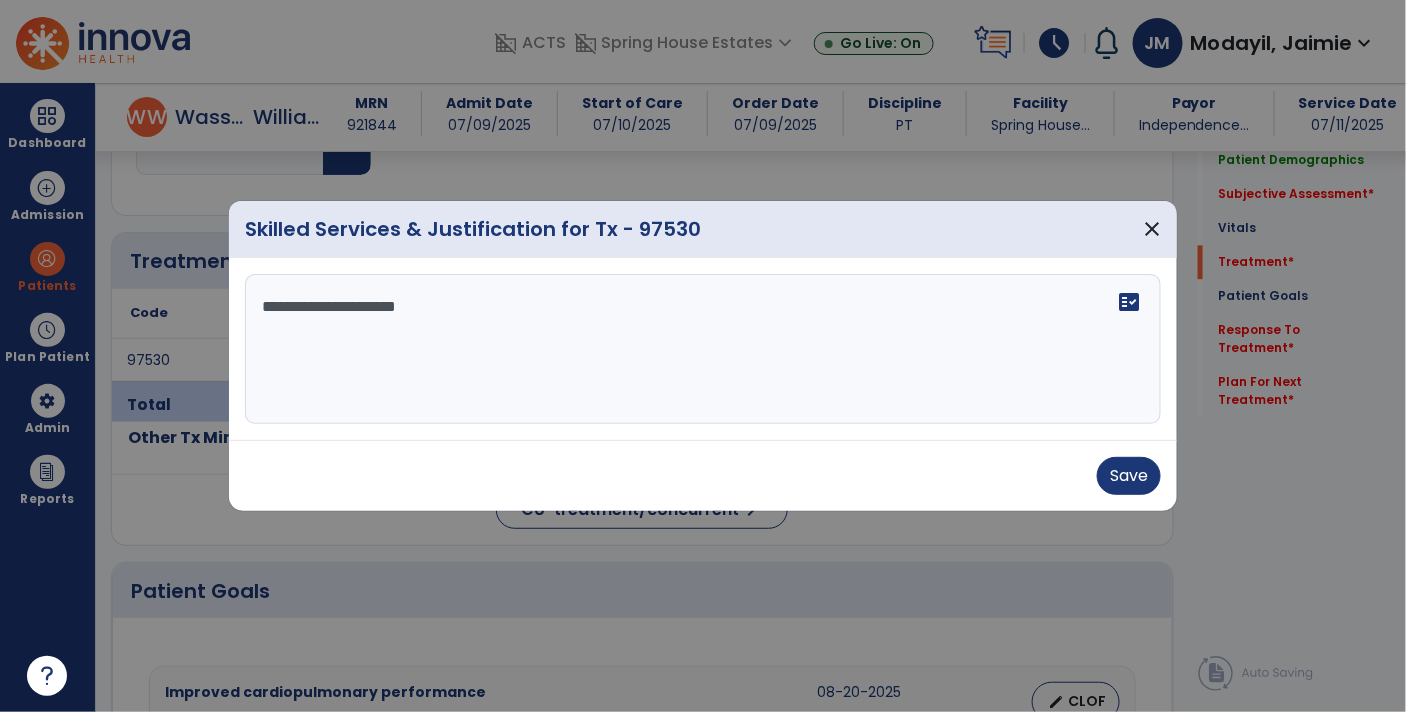 type on "**********" 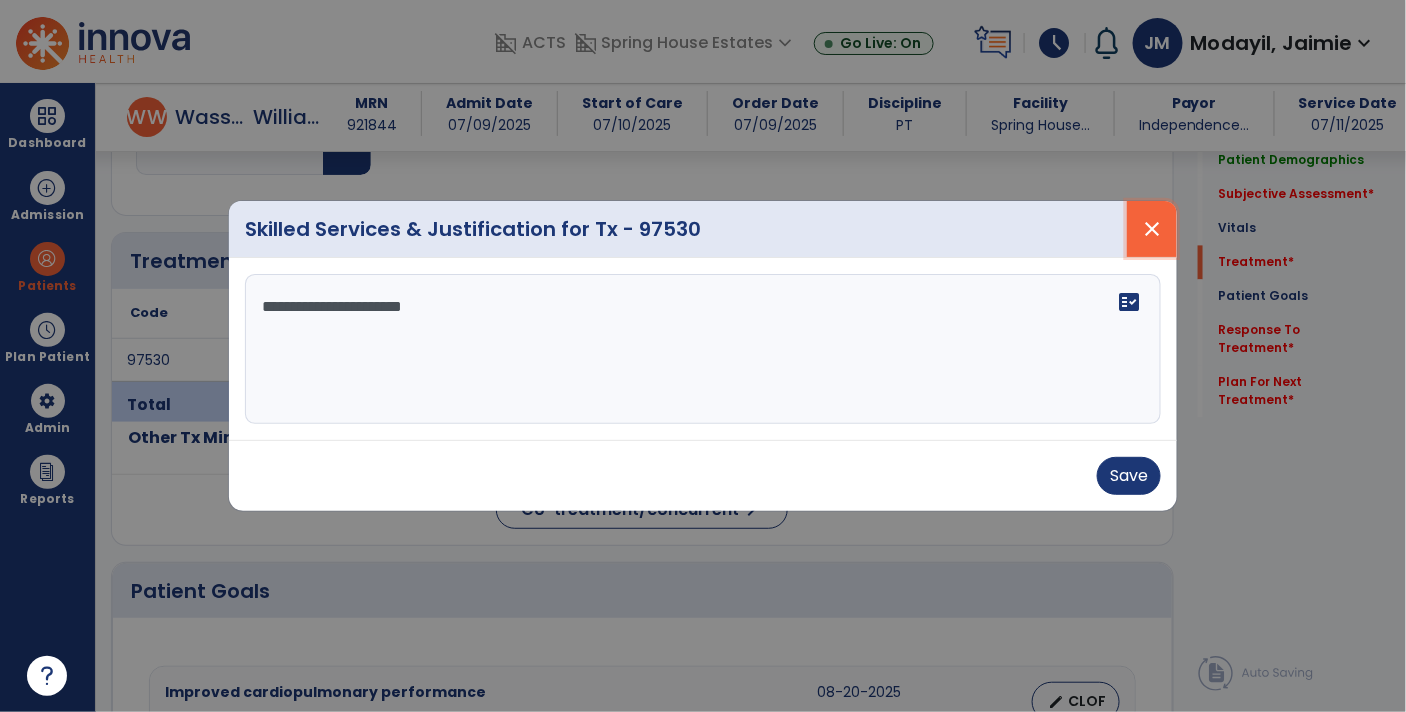click on "close" at bounding box center [1152, 229] 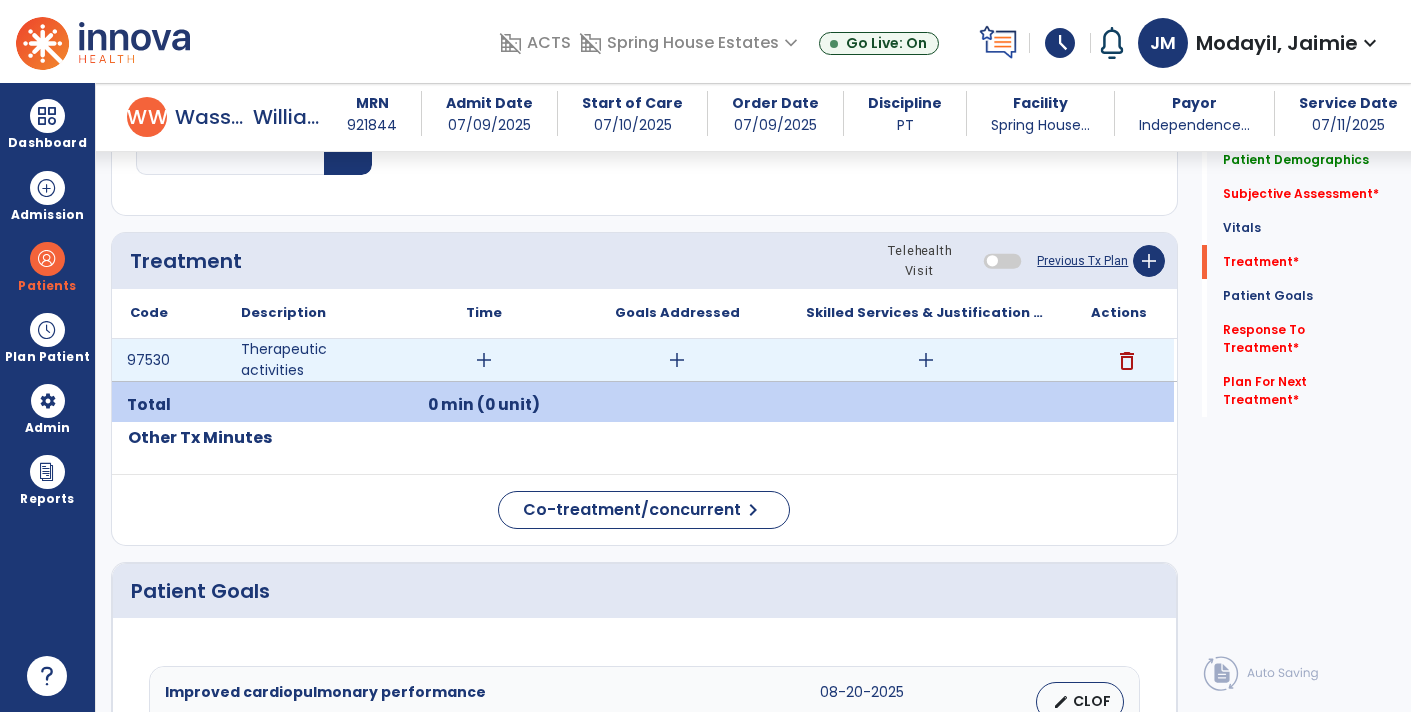 click on "delete" at bounding box center [1127, 361] 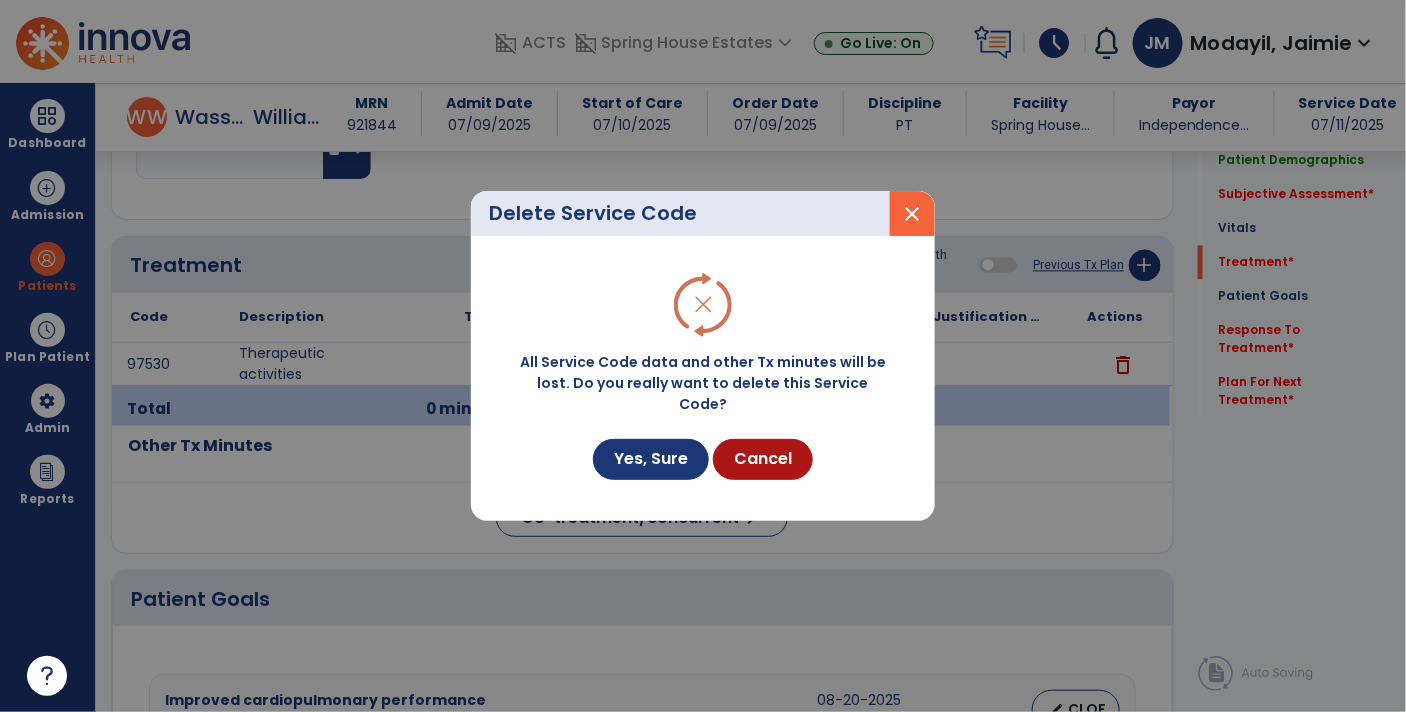 scroll, scrollTop: 1297, scrollLeft: 0, axis: vertical 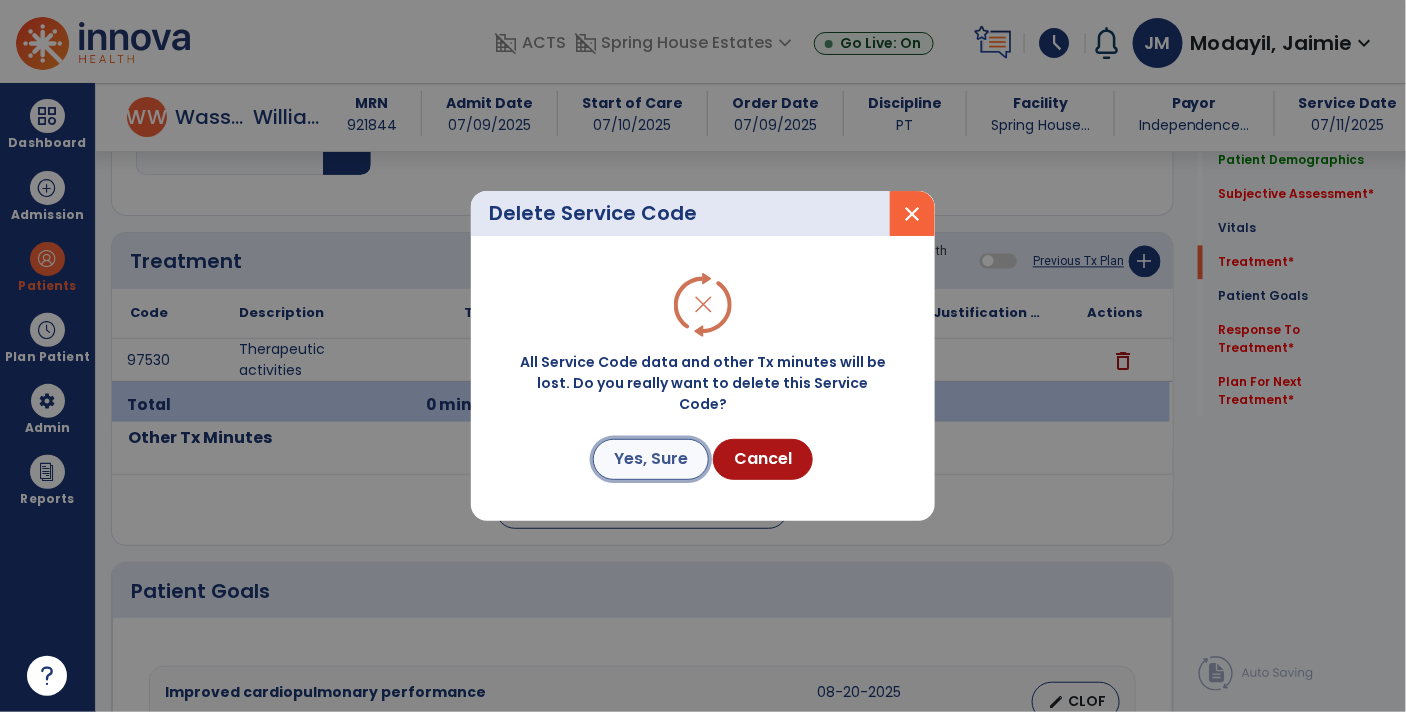 click on "Yes, Sure" at bounding box center (651, 459) 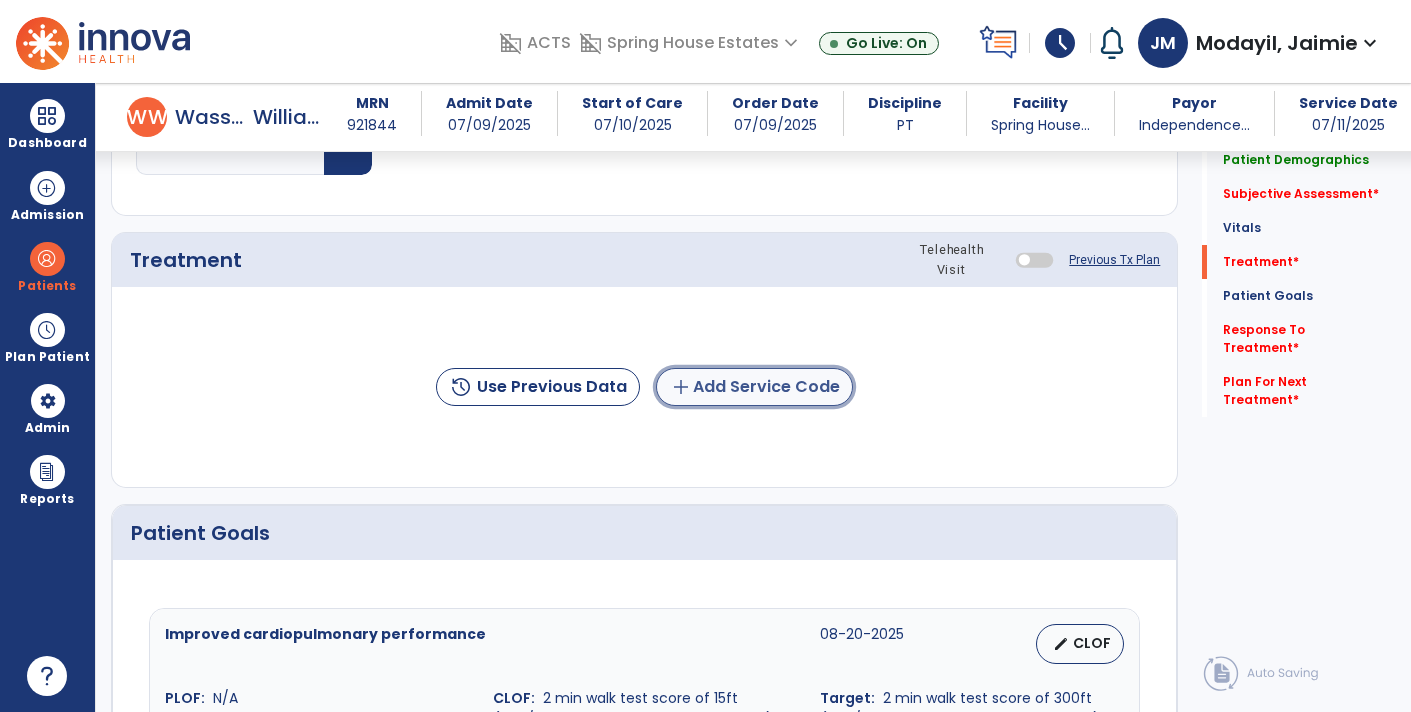 click on "add  Add Service Code" 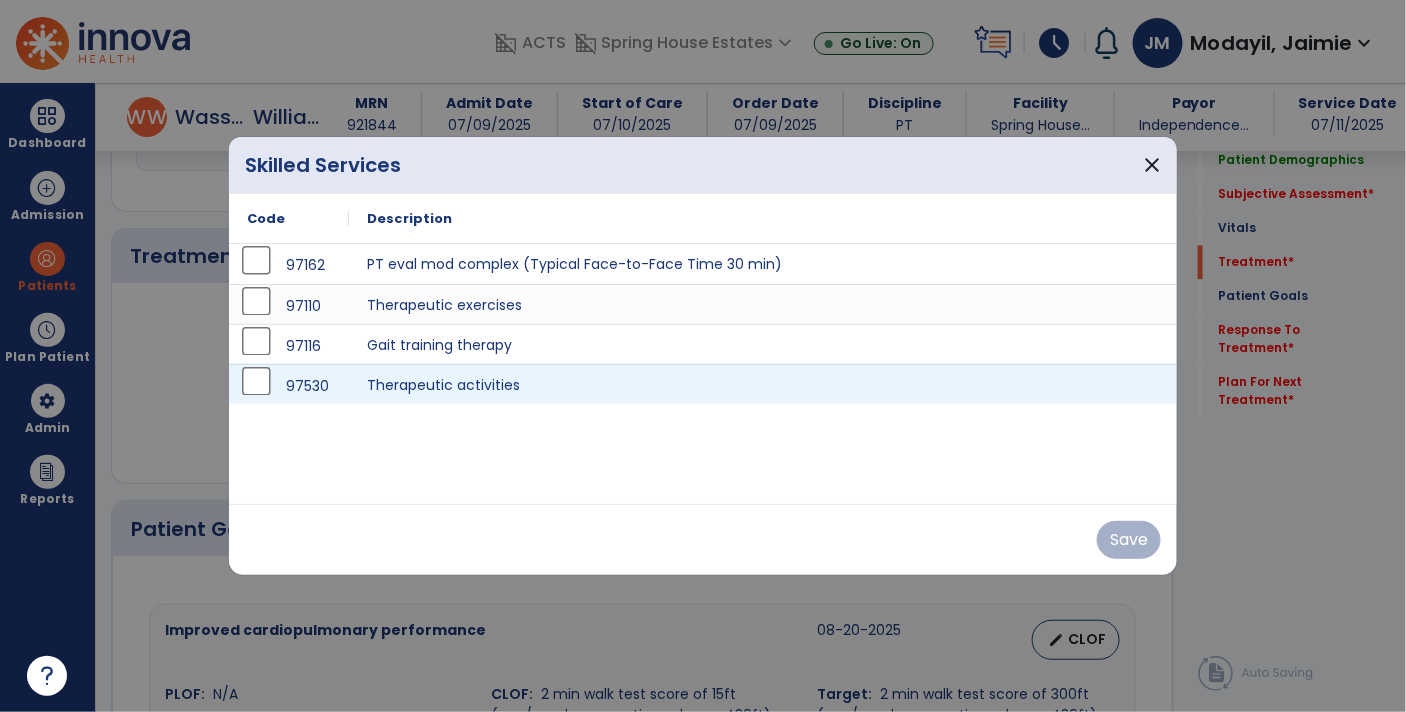 scroll, scrollTop: 1297, scrollLeft: 0, axis: vertical 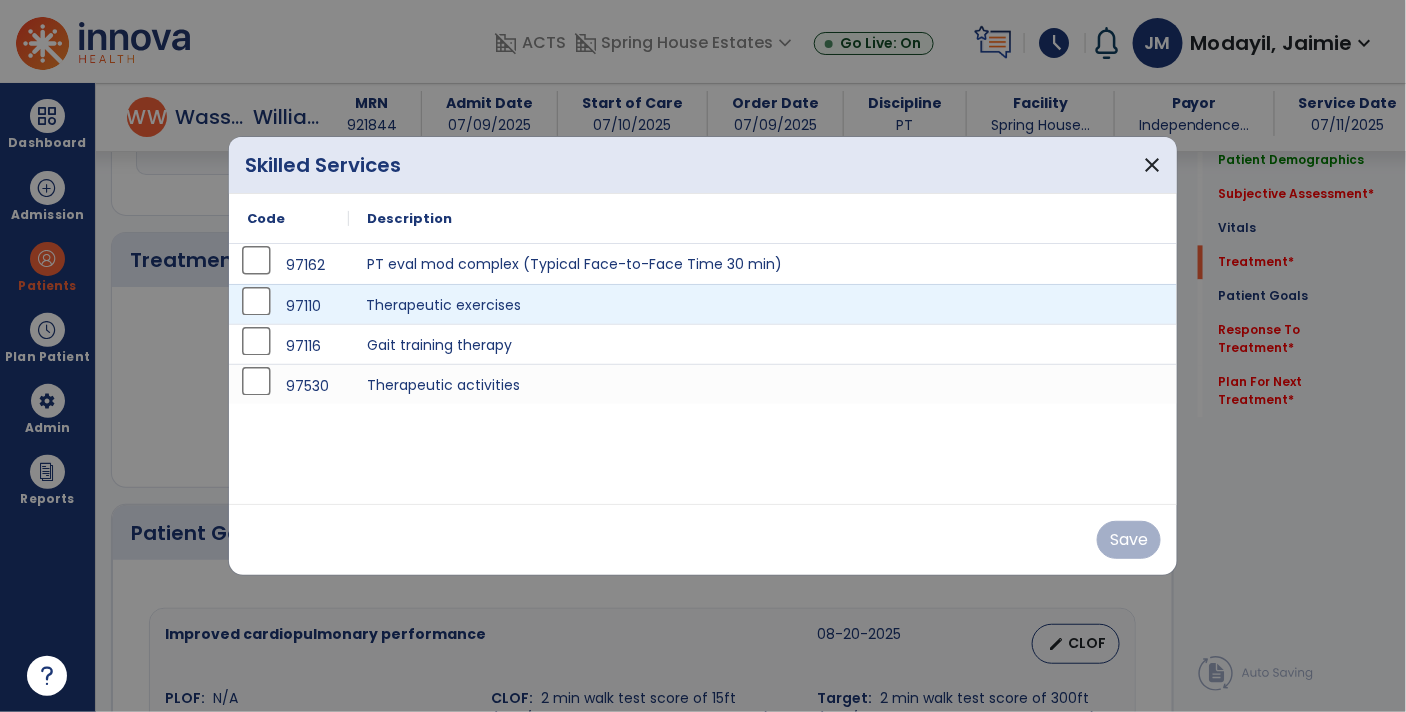 click on "Therapeutic exercises" at bounding box center [763, 304] 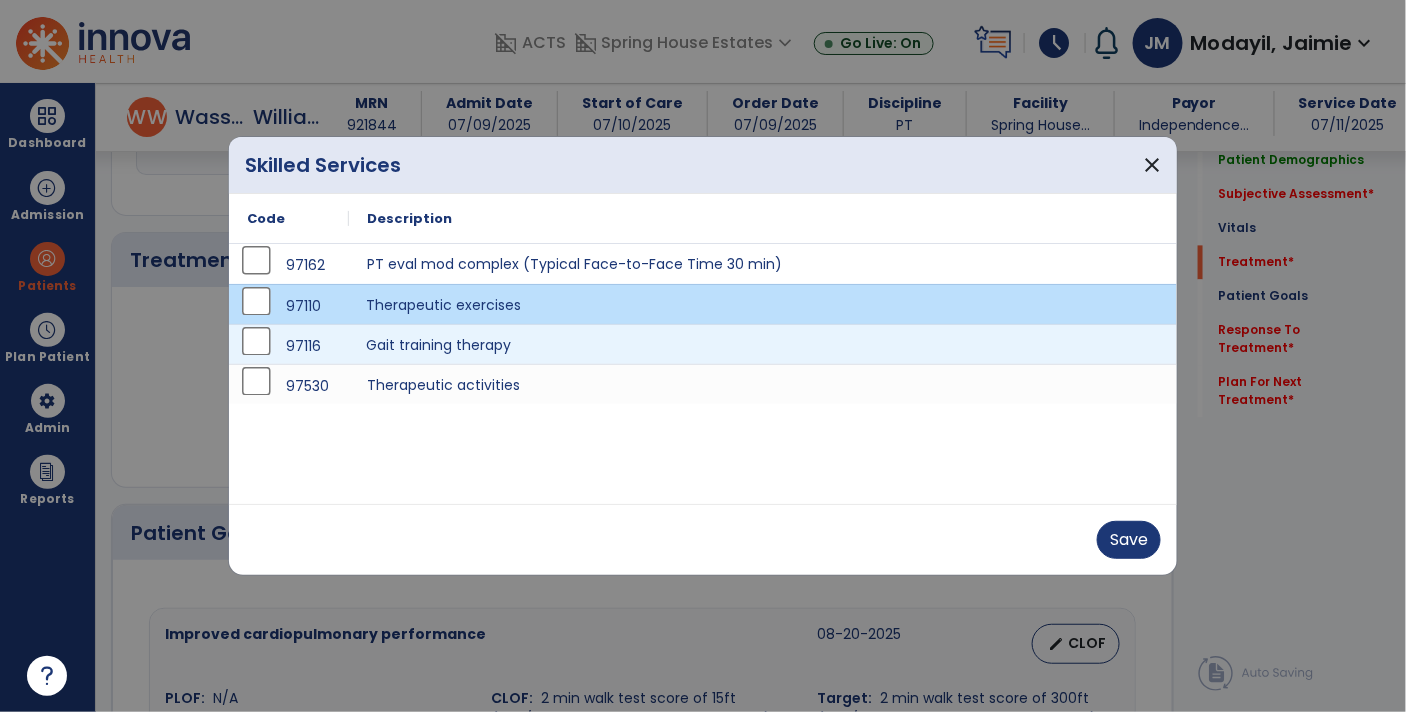 click on "Gait training therapy" at bounding box center [763, 344] 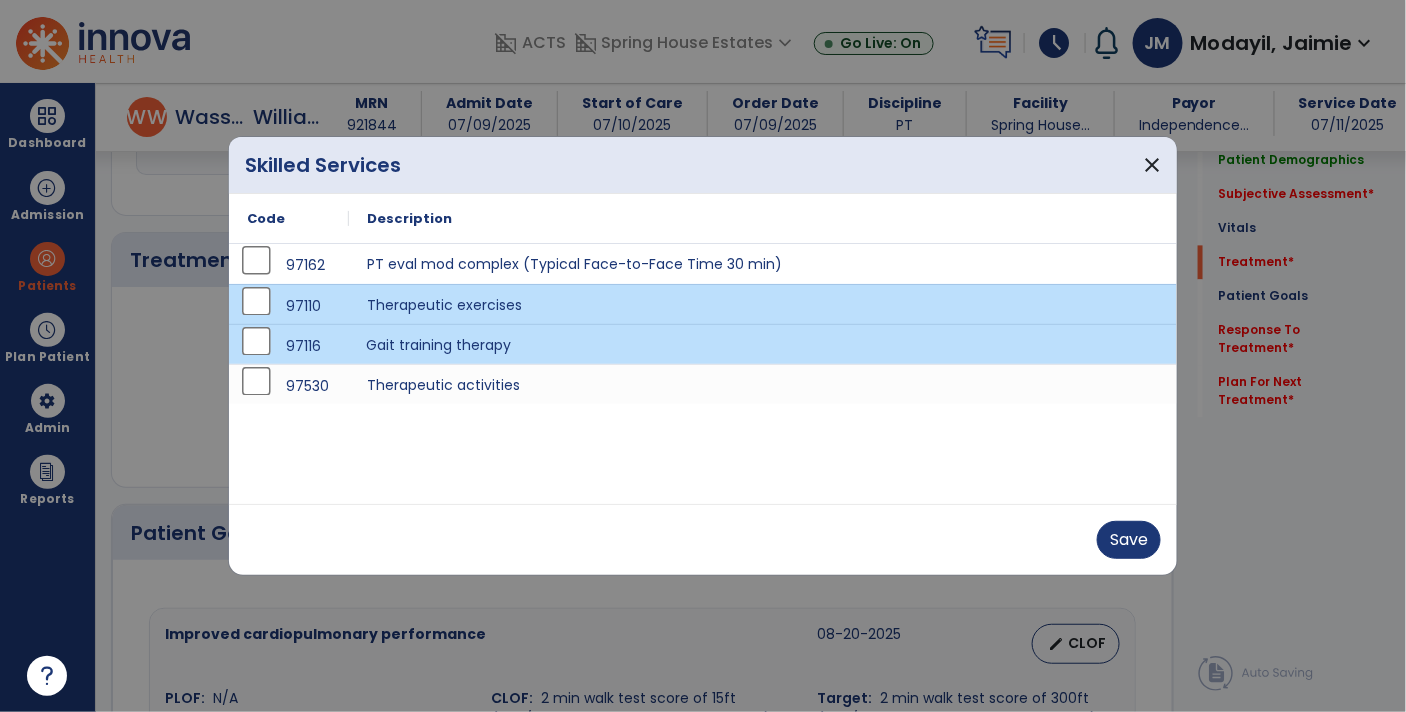 click on "Save" at bounding box center [703, 539] 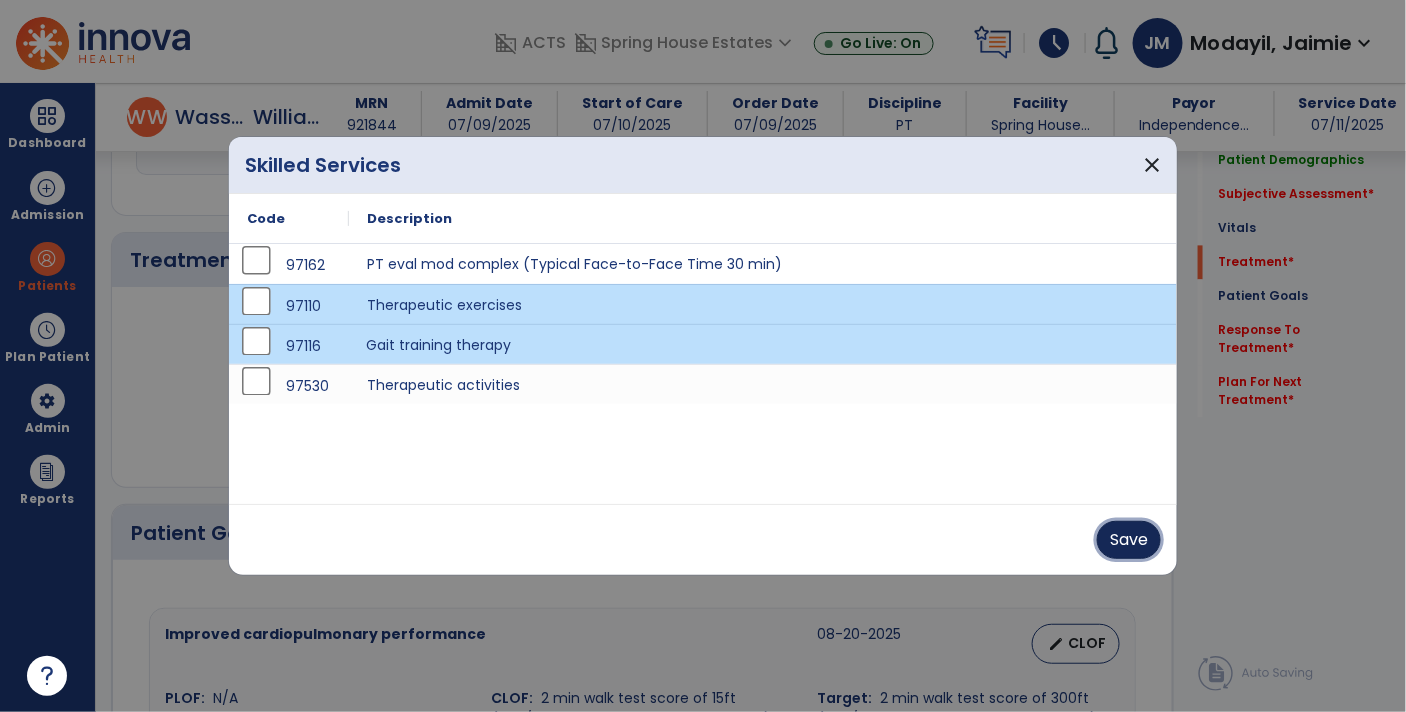 click on "Save" at bounding box center [1129, 540] 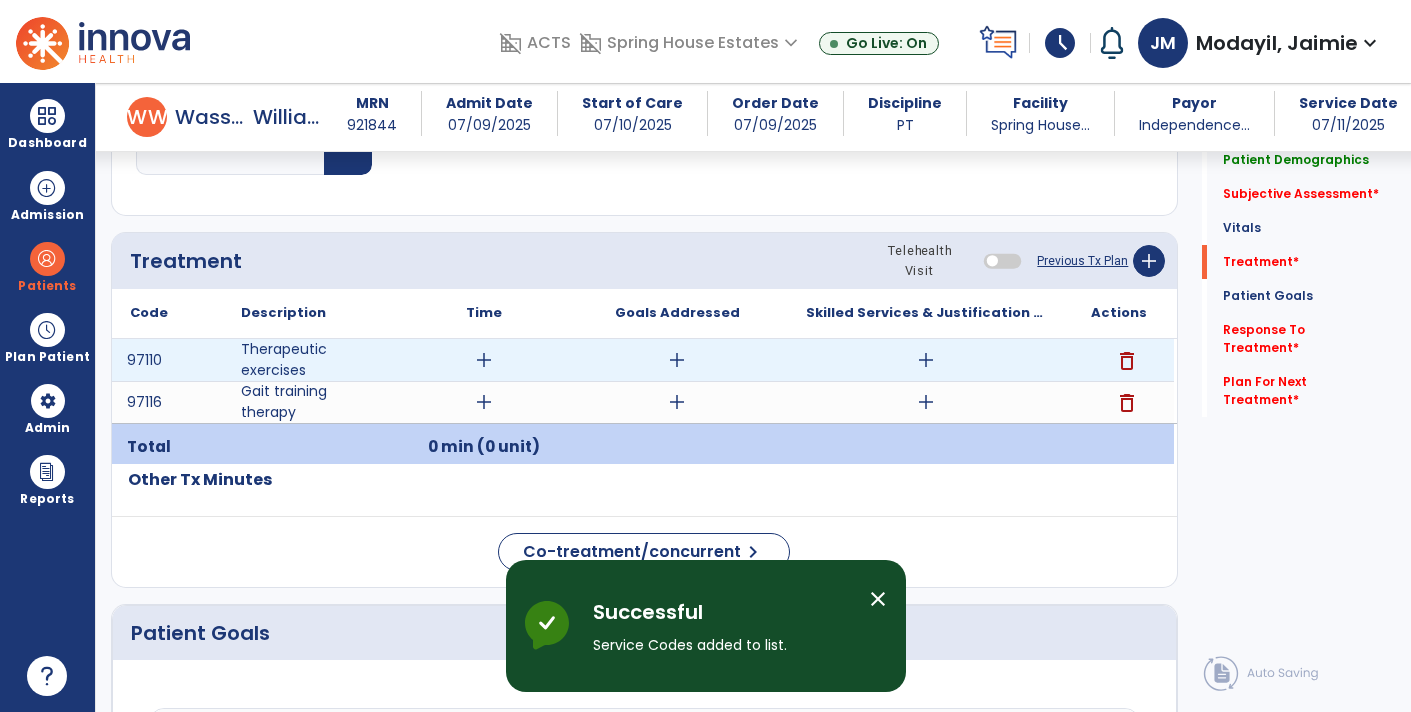 click on "add" at bounding box center [926, 360] 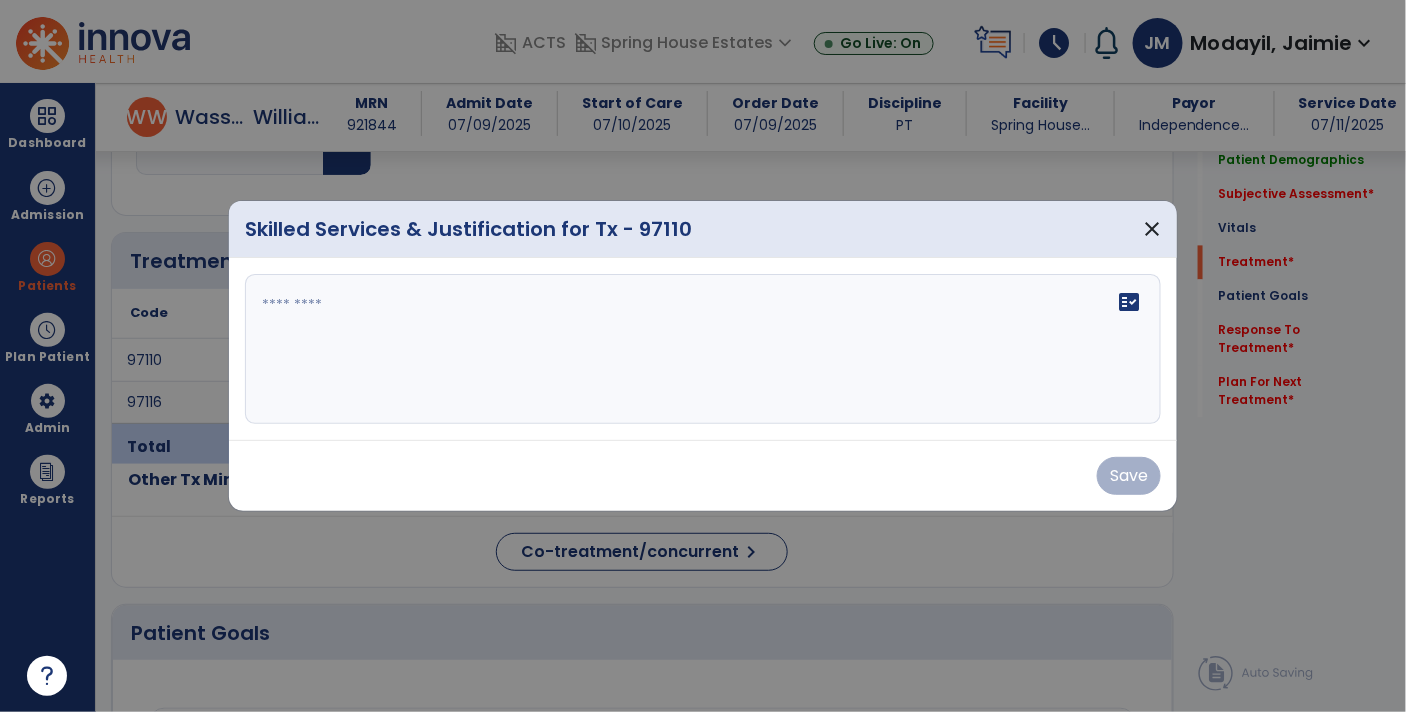 scroll, scrollTop: 1297, scrollLeft: 0, axis: vertical 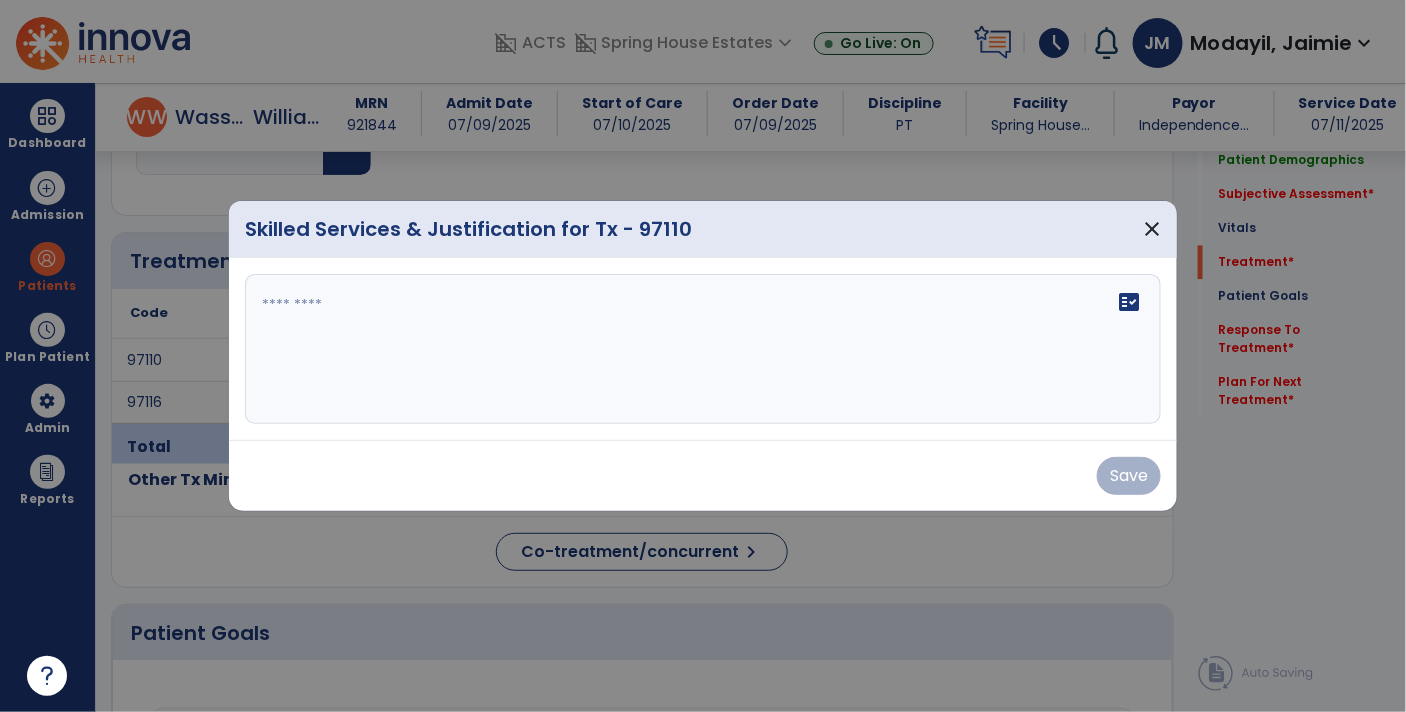 click on "fact_check" at bounding box center [703, 349] 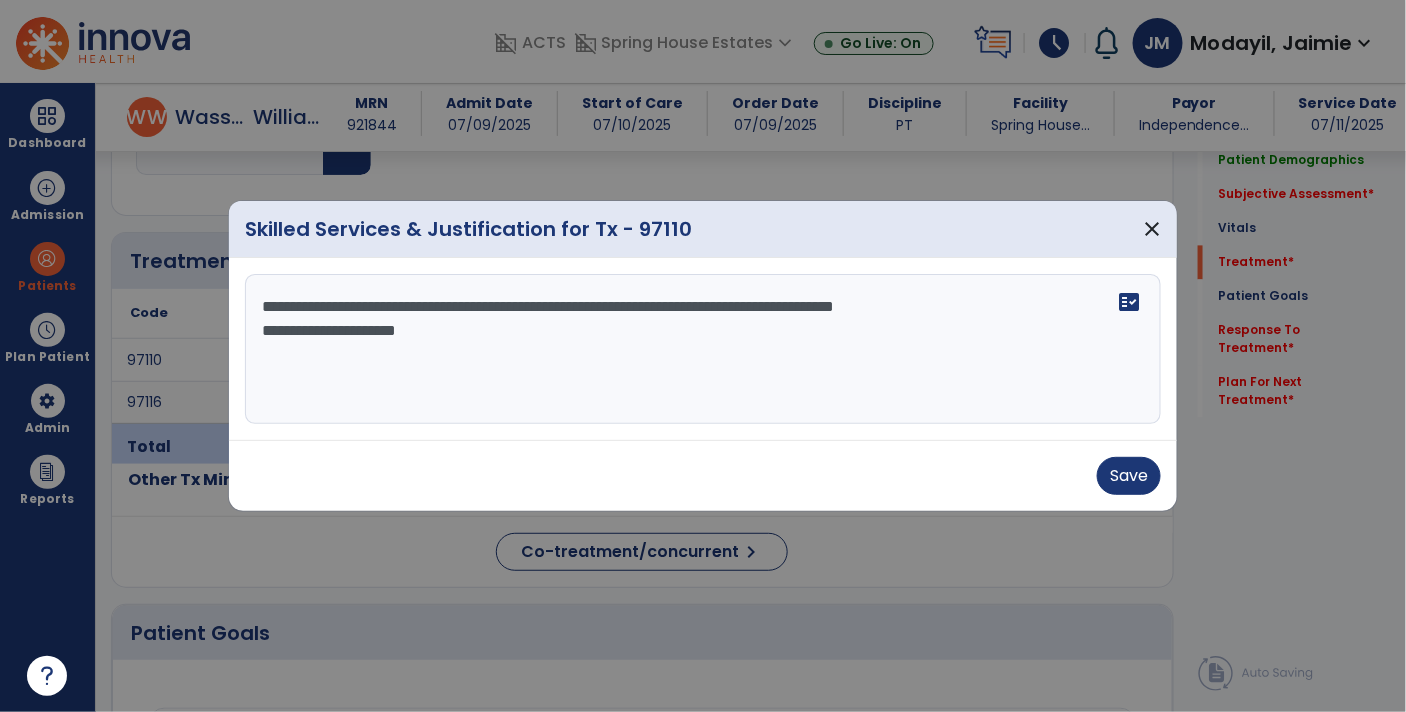 click on "**********" at bounding box center (703, 349) 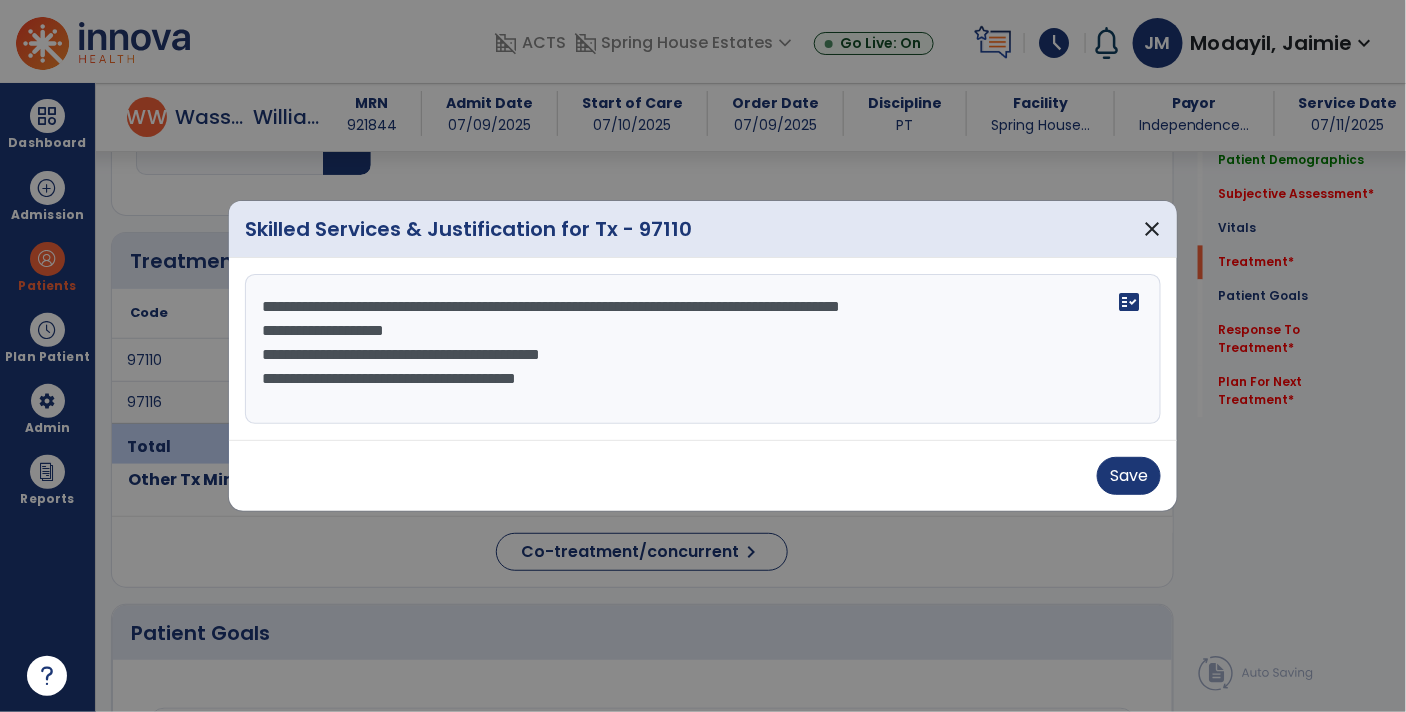 click on "**********" at bounding box center (703, 349) 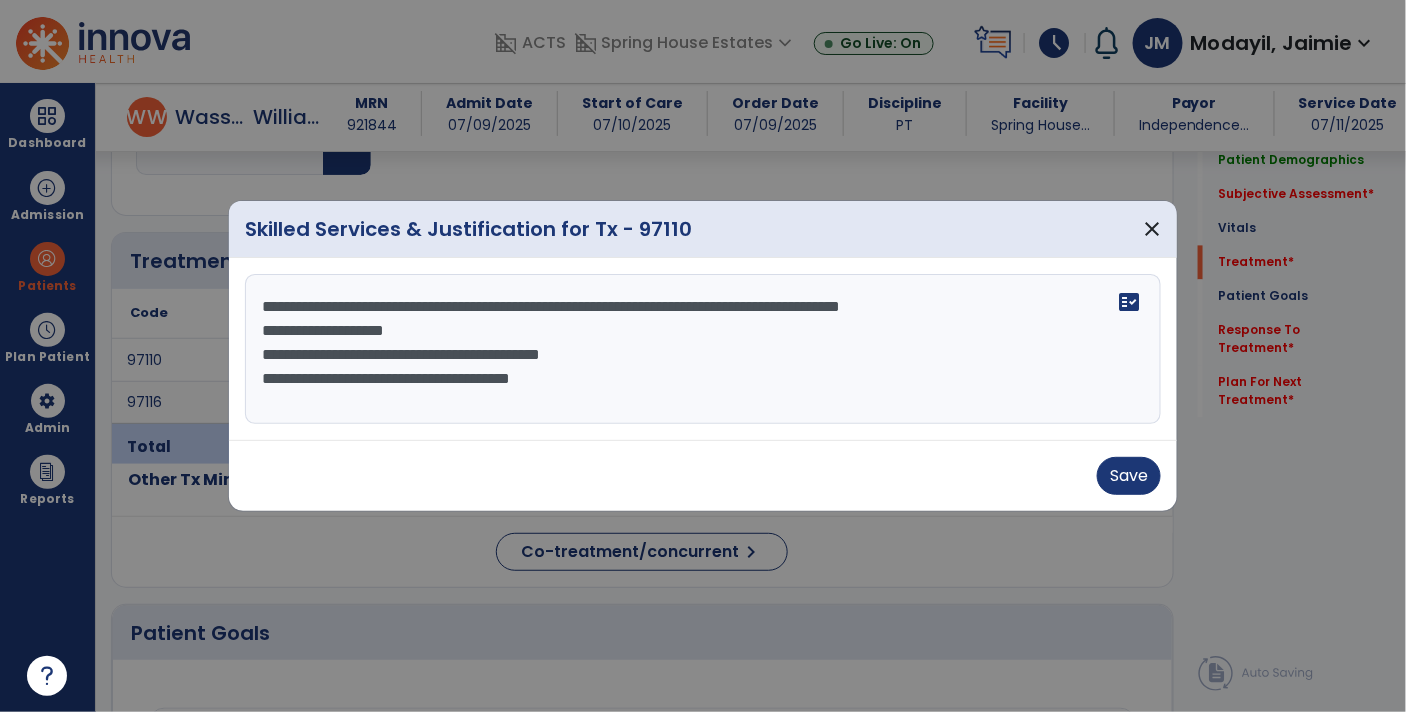 click on "**********" at bounding box center [703, 349] 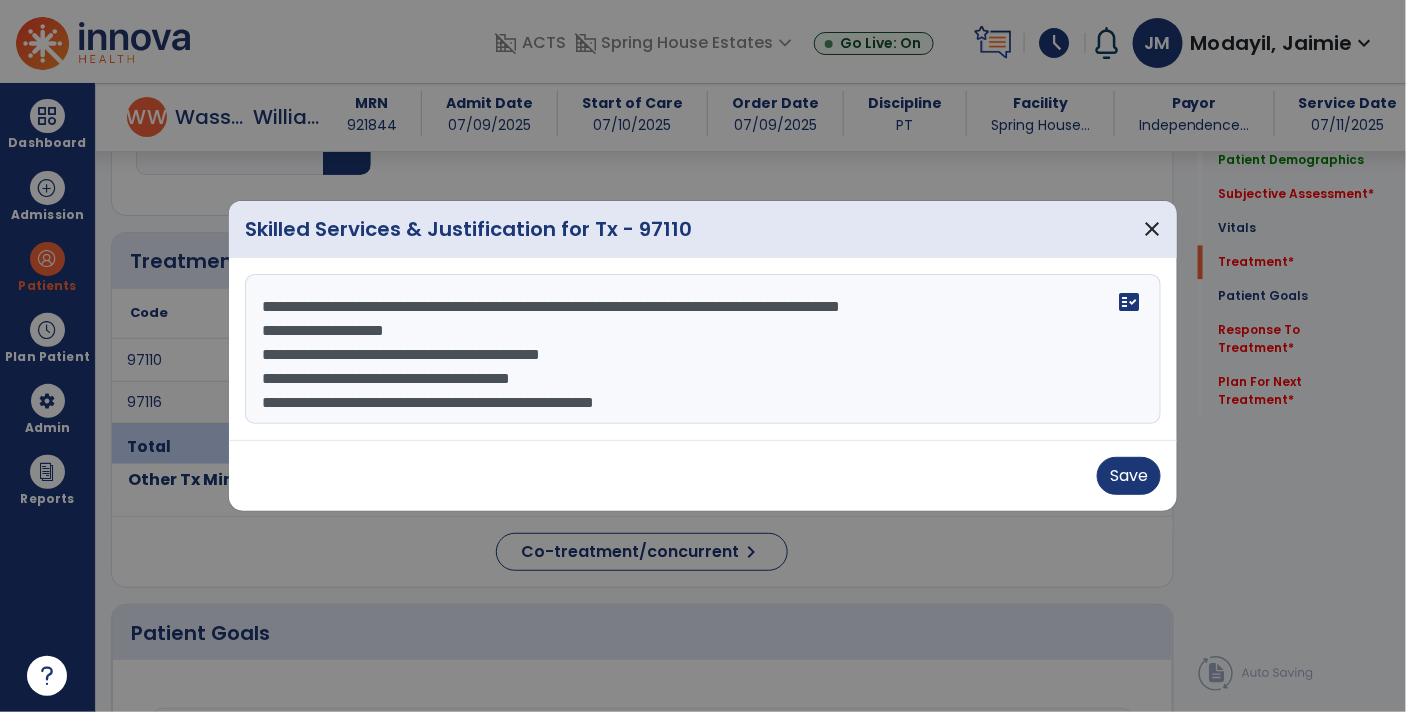 scroll, scrollTop: 15, scrollLeft: 0, axis: vertical 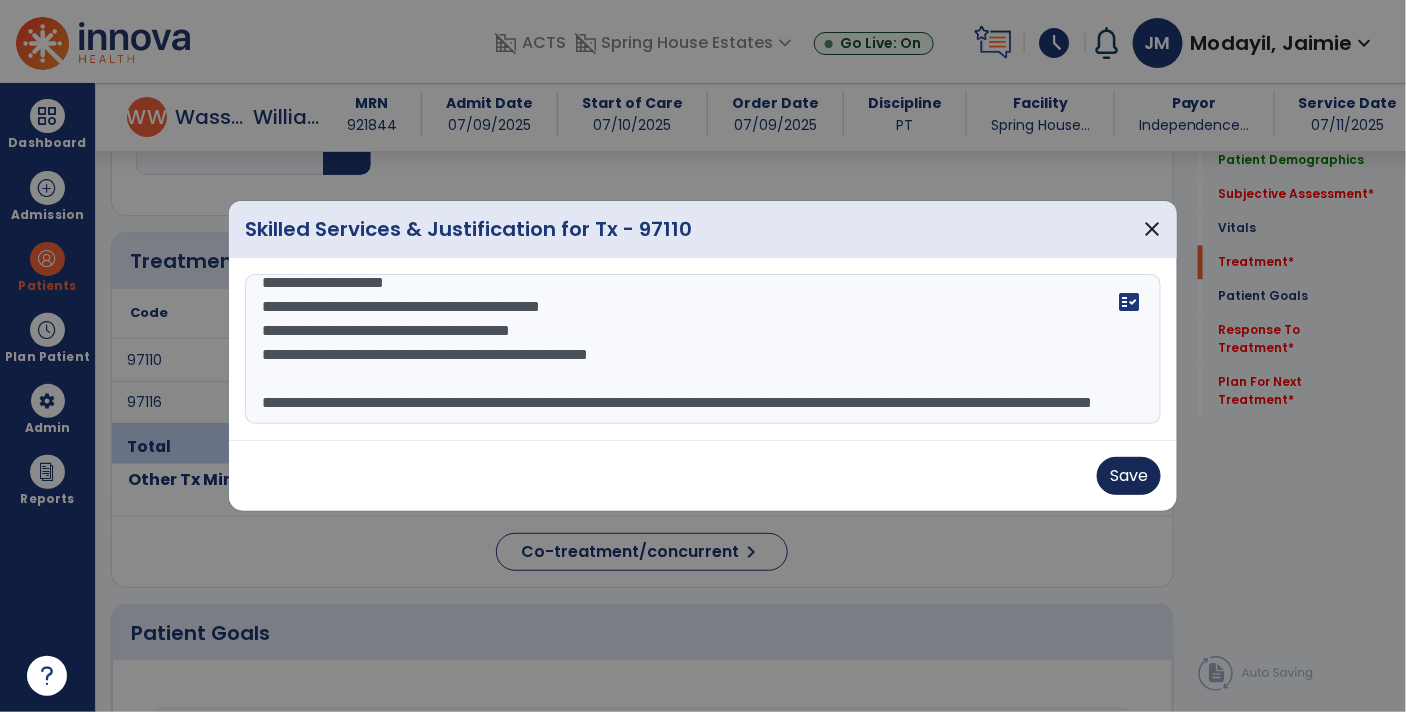 type on "**********" 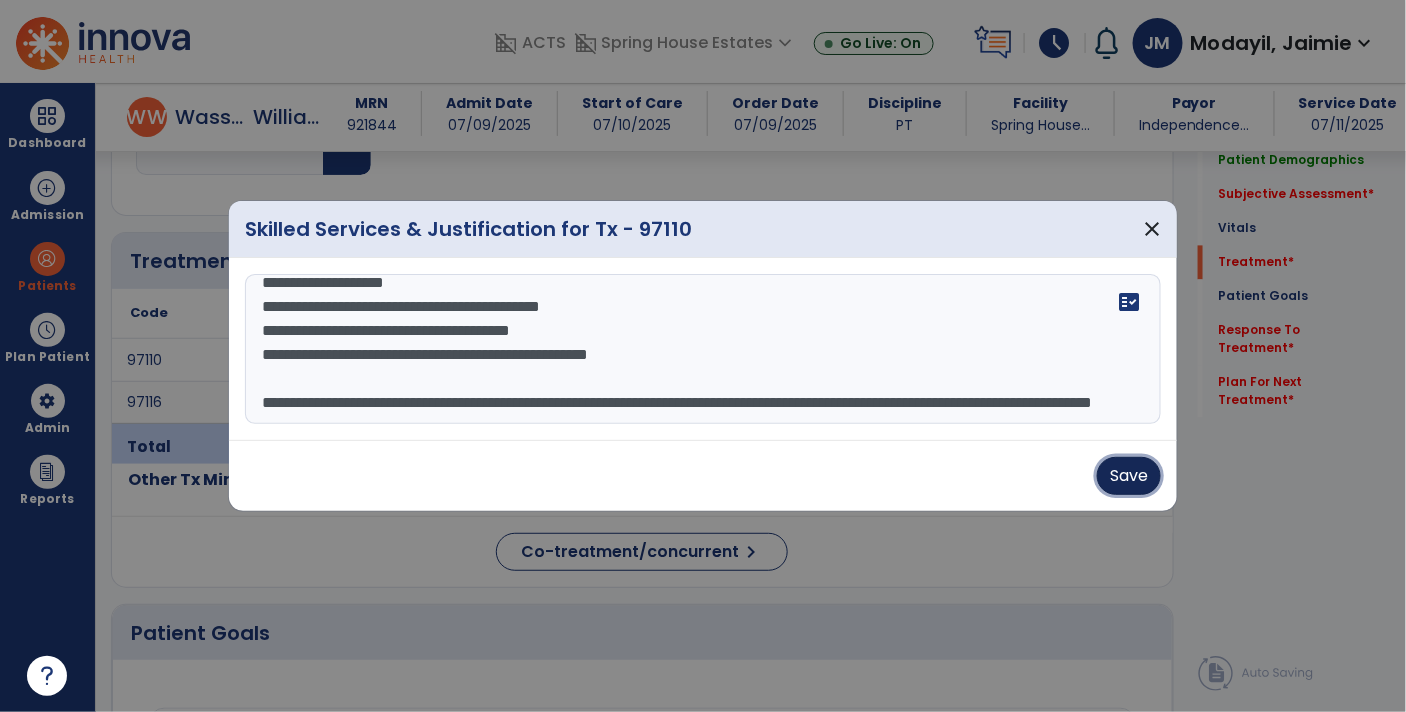 click on "Save" at bounding box center (1129, 476) 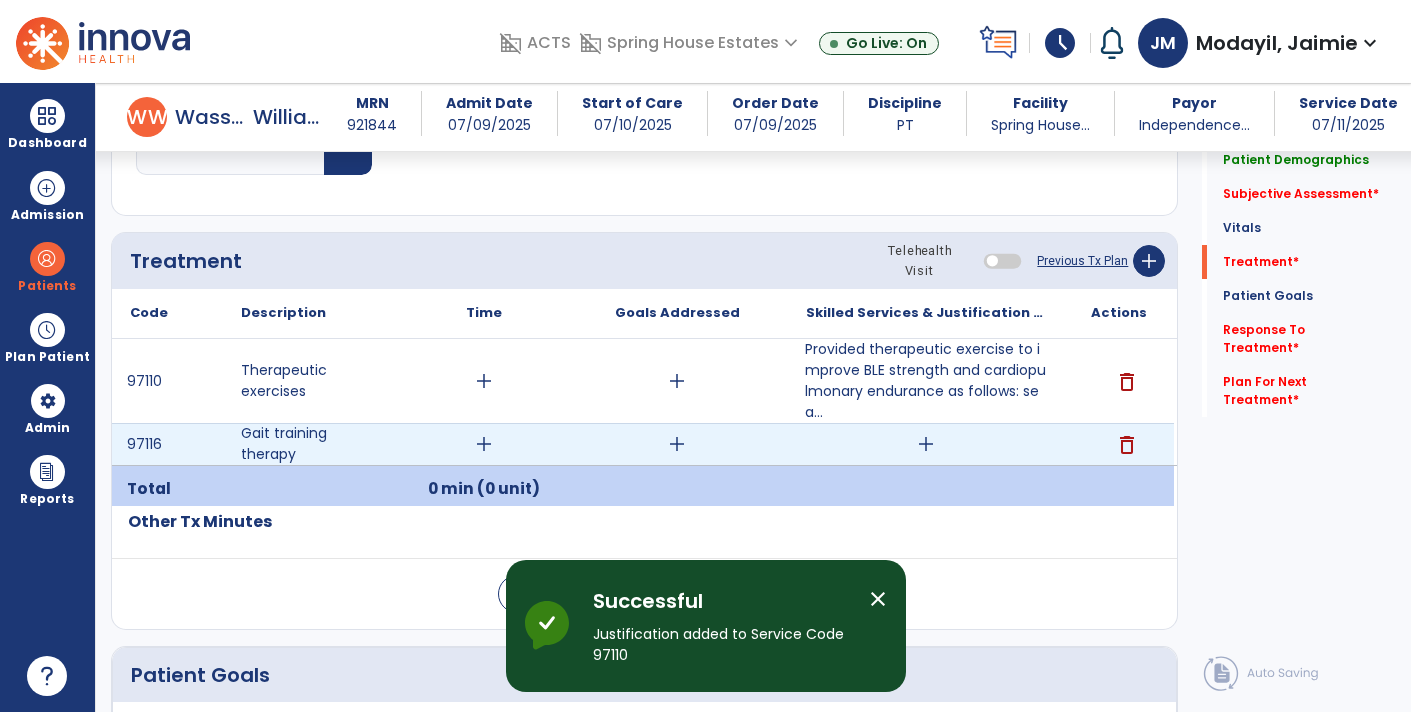 click on "add" at bounding box center (926, 444) 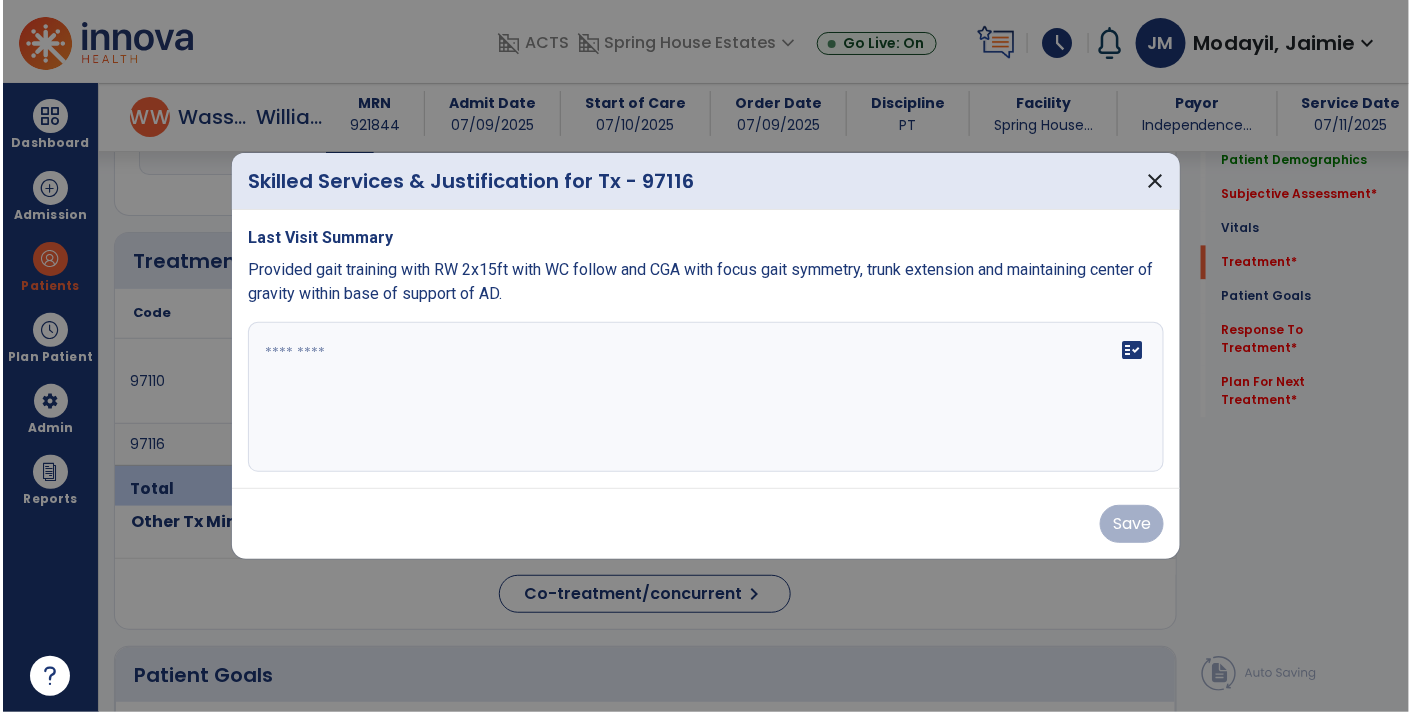 scroll, scrollTop: 1297, scrollLeft: 0, axis: vertical 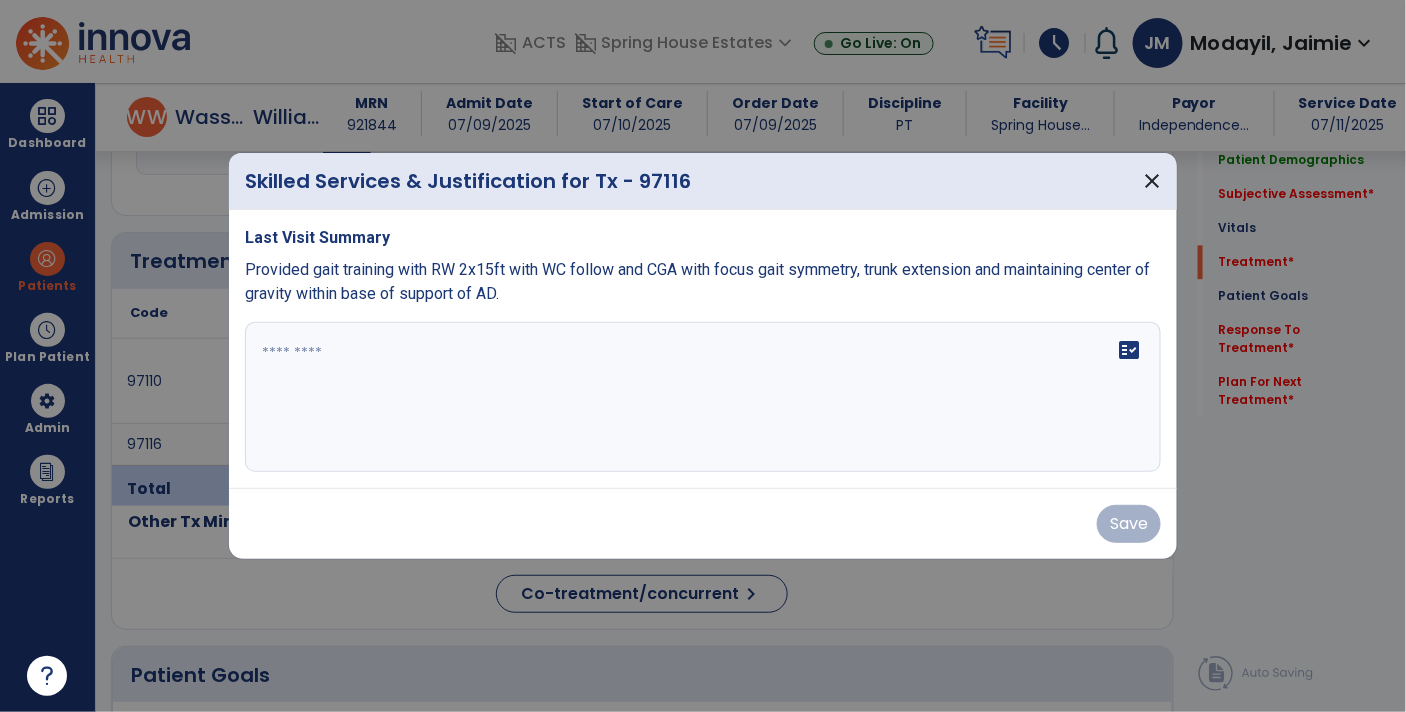 click at bounding box center (703, 397) 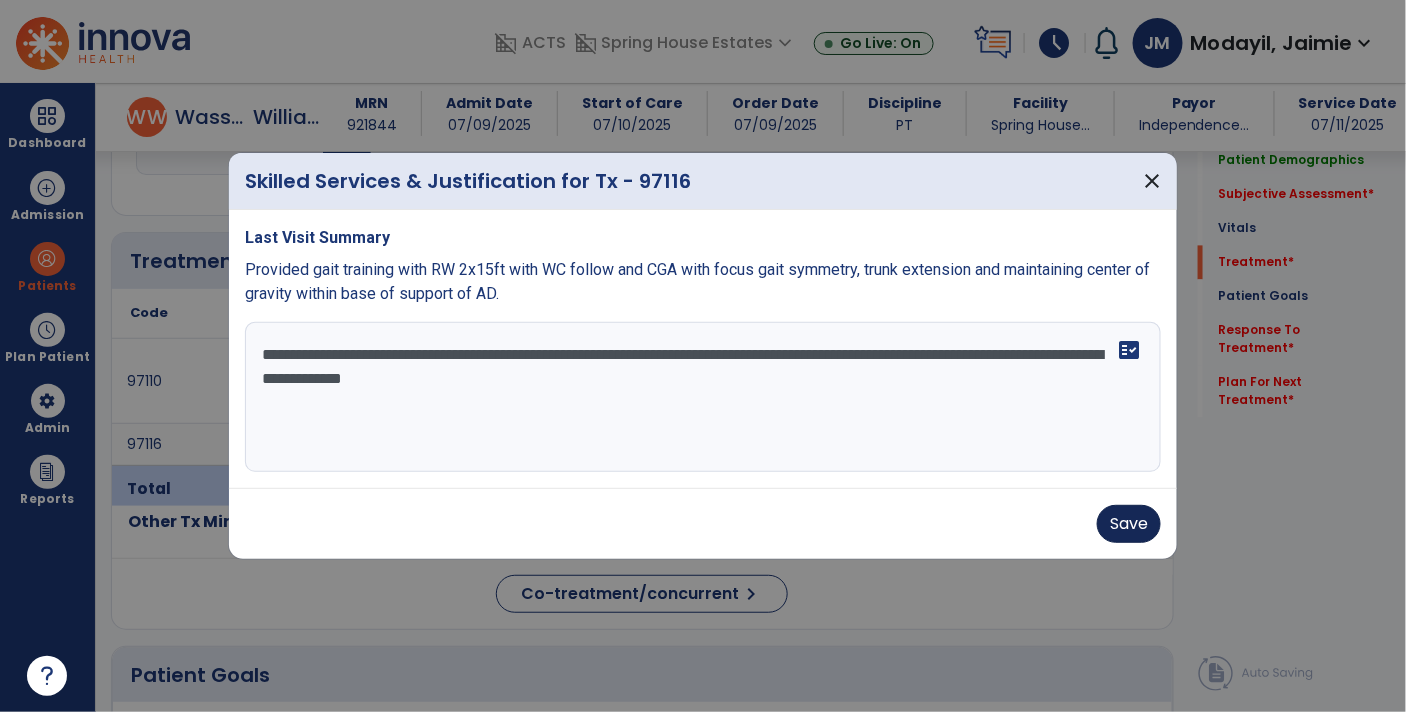 type on "**********" 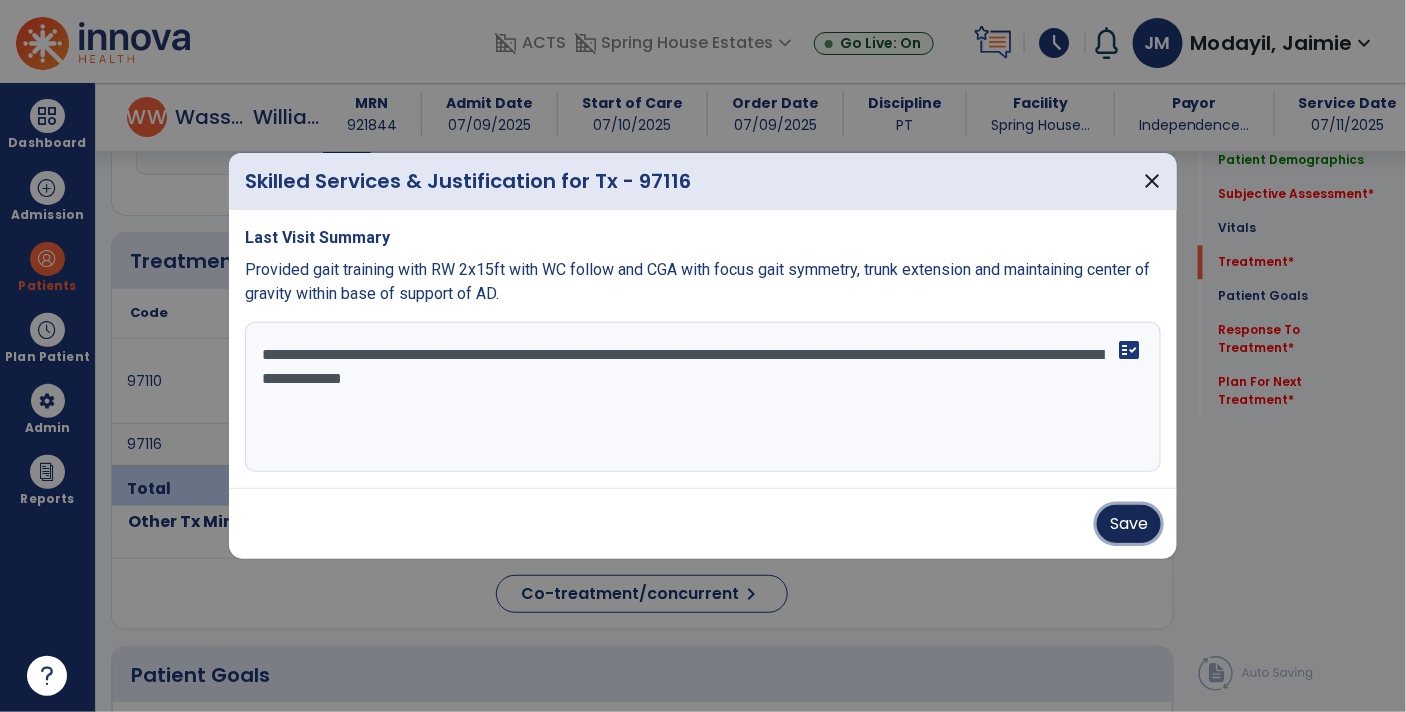 click on "Save" at bounding box center [1129, 524] 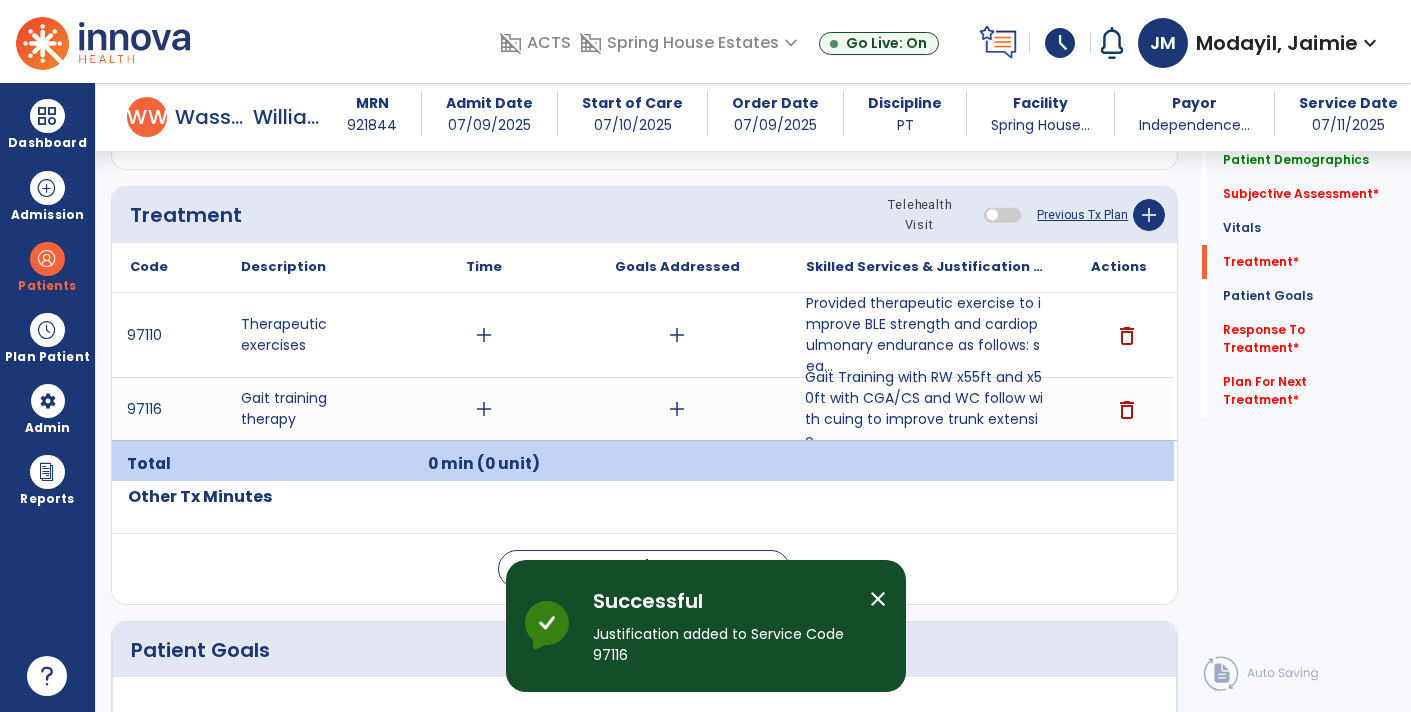 scroll, scrollTop: 1344, scrollLeft: 0, axis: vertical 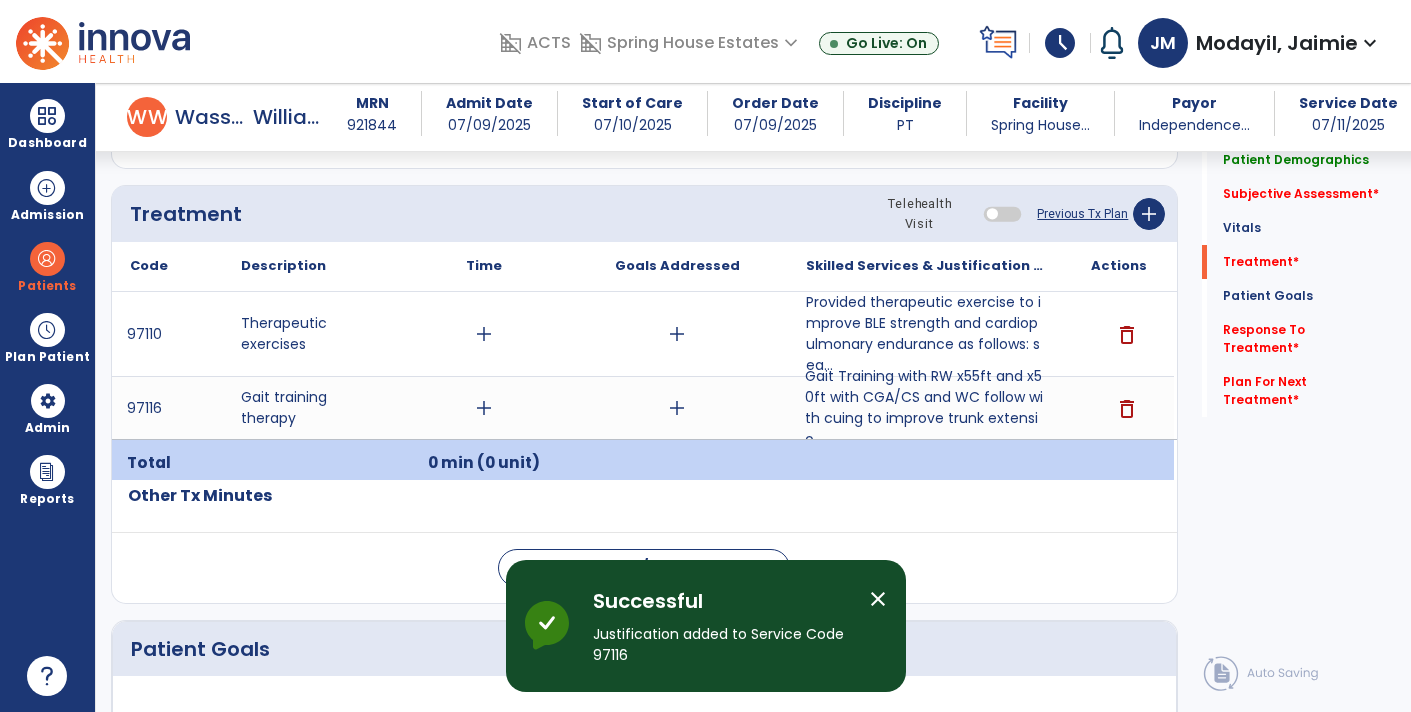 click on "add" at bounding box center (484, 408) 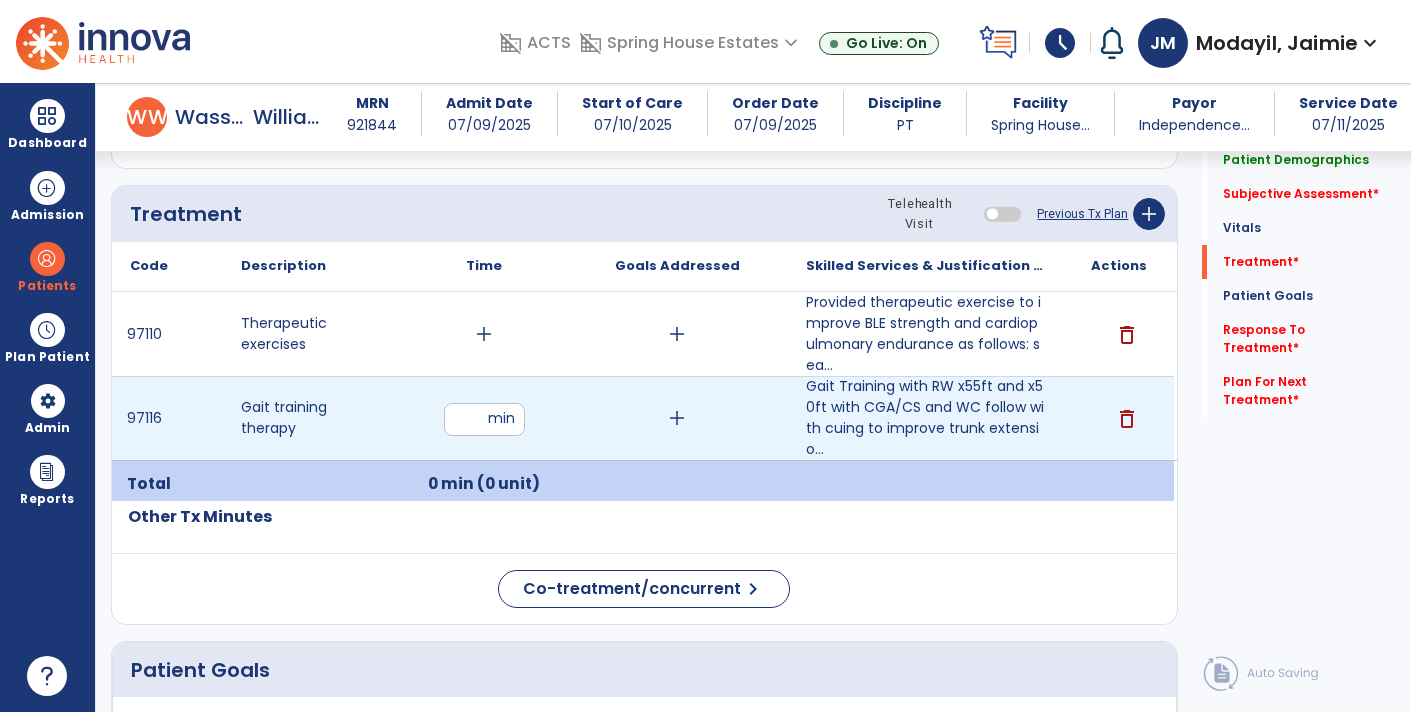 type on "**" 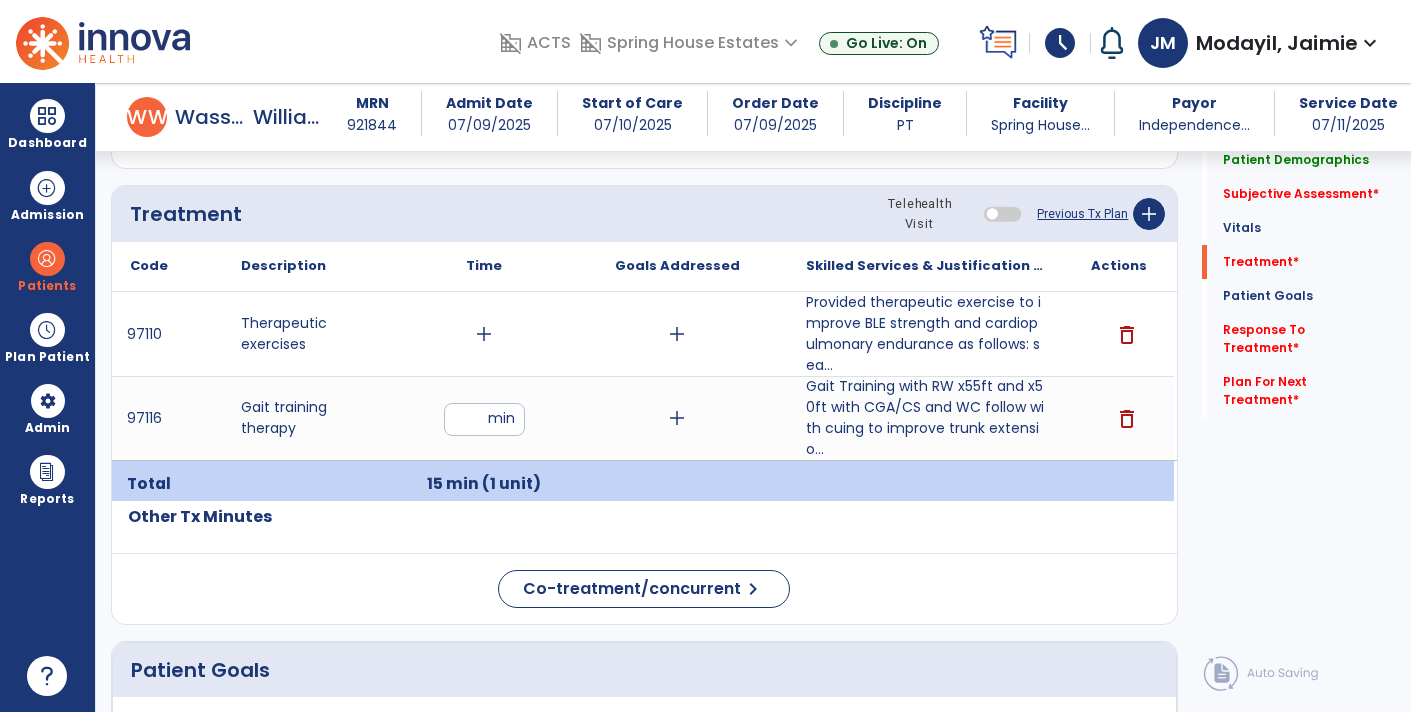 click on "add" at bounding box center [484, 334] 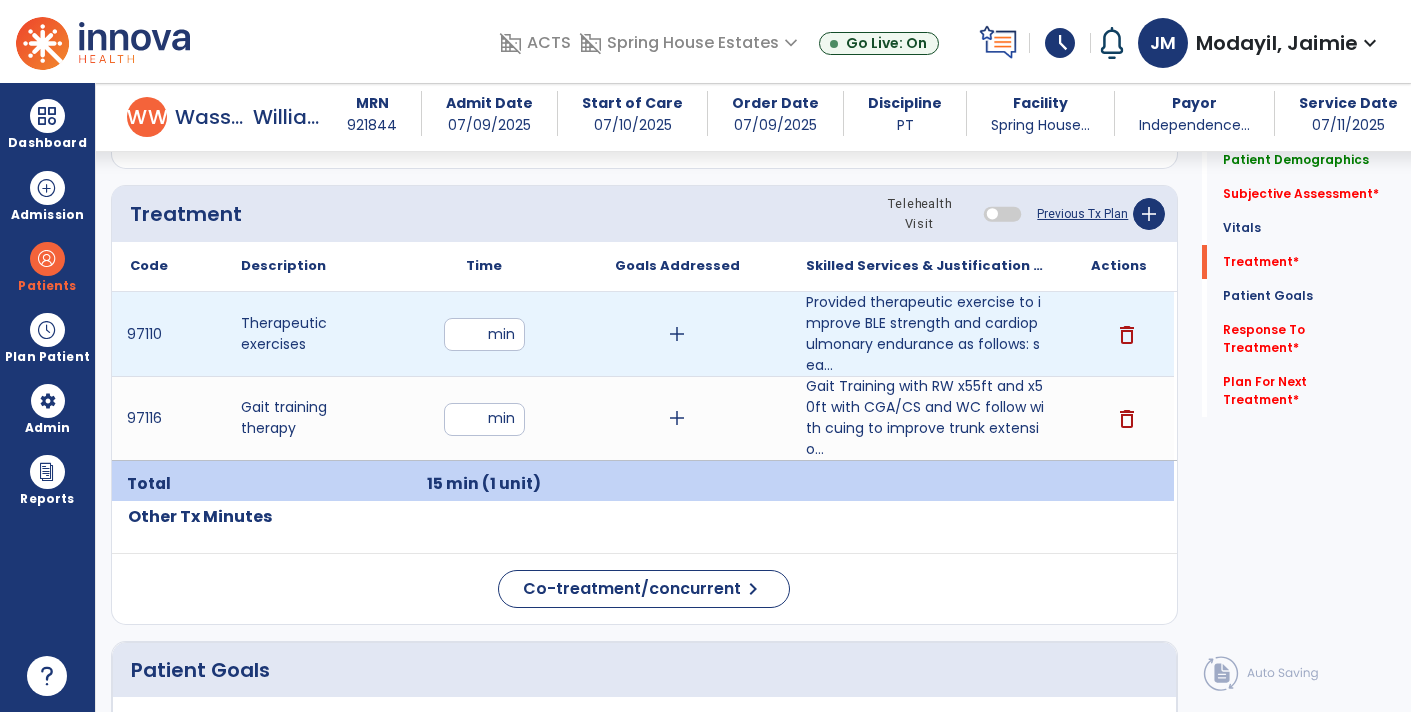 type on "**" 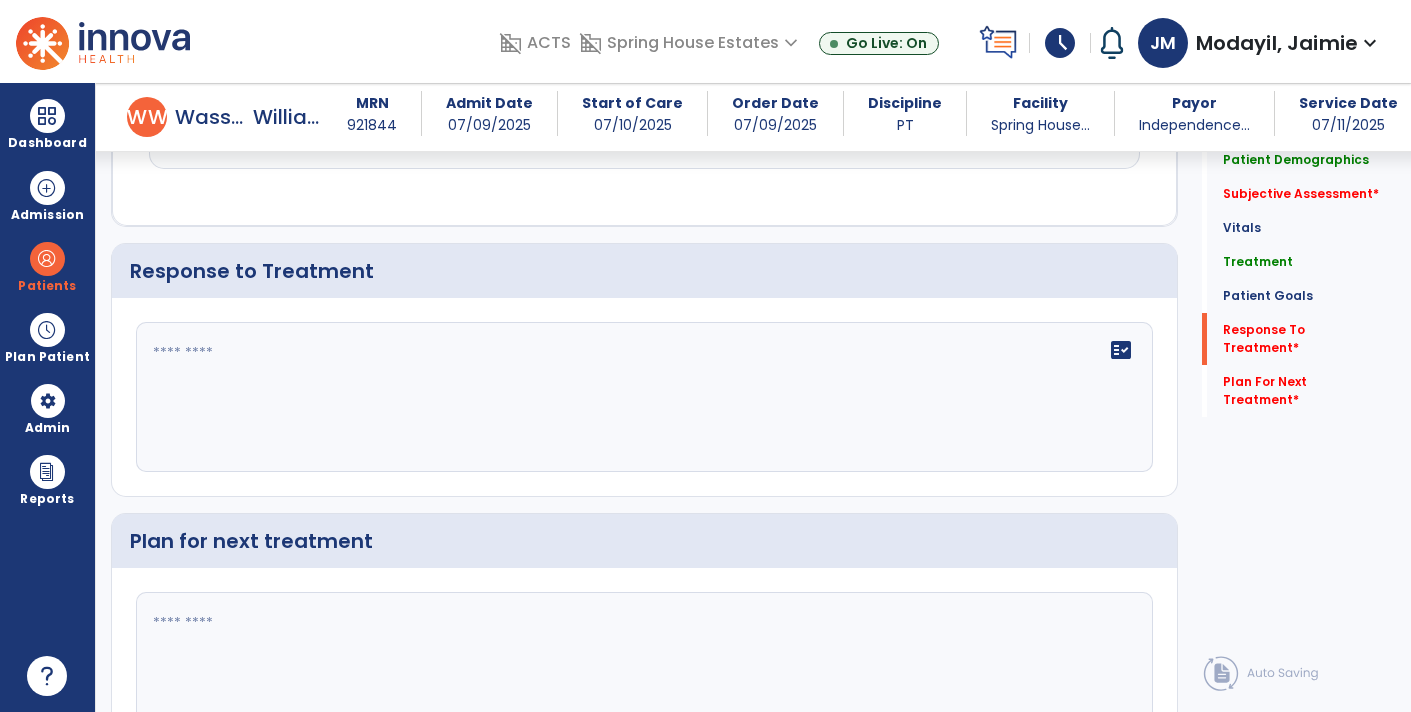 scroll, scrollTop: 3144, scrollLeft: 0, axis: vertical 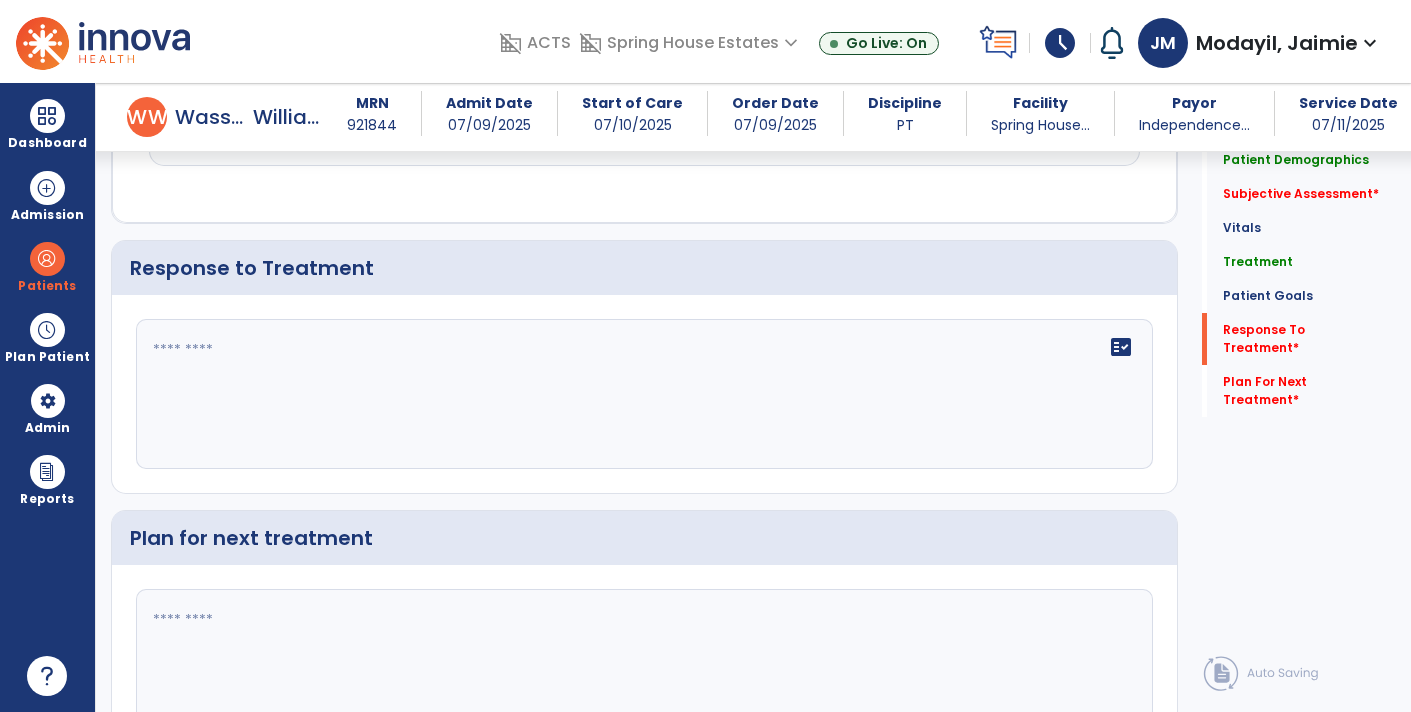 click on "fact_check" 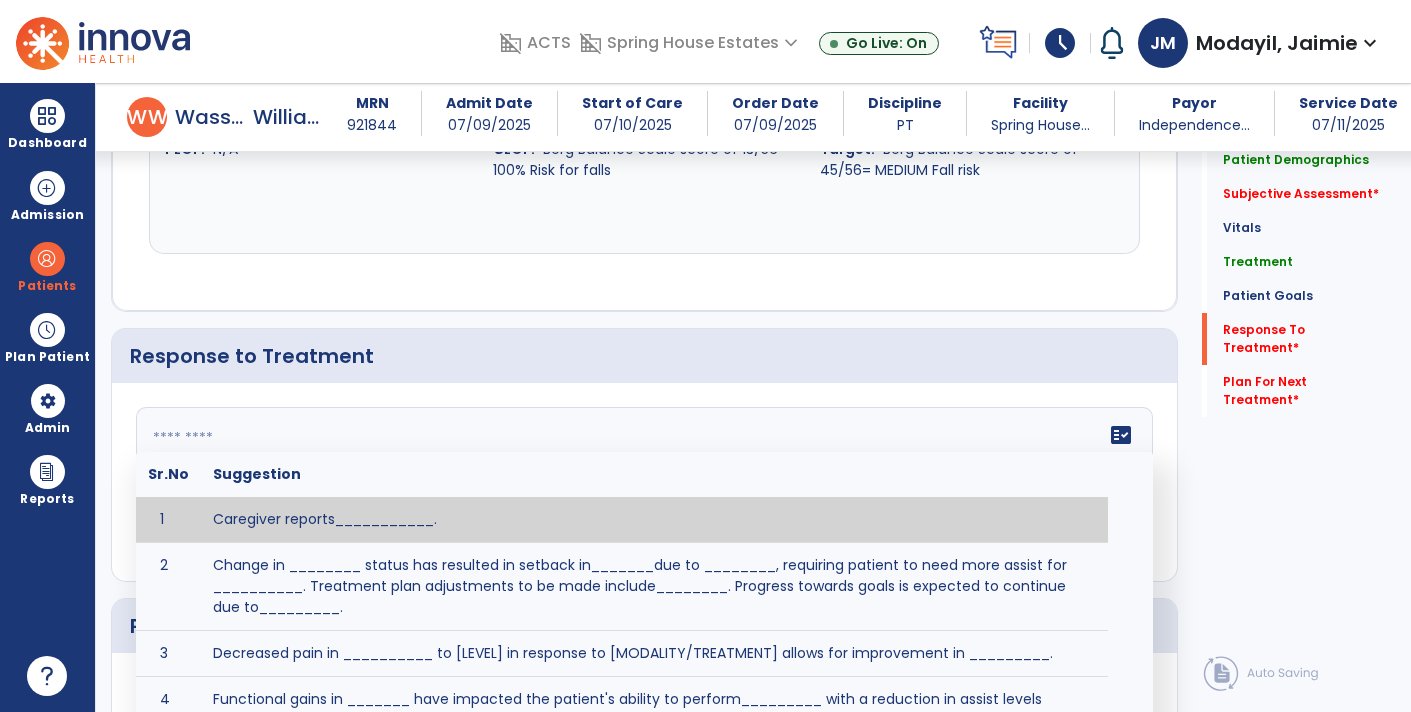 click on "Response to Treatment" 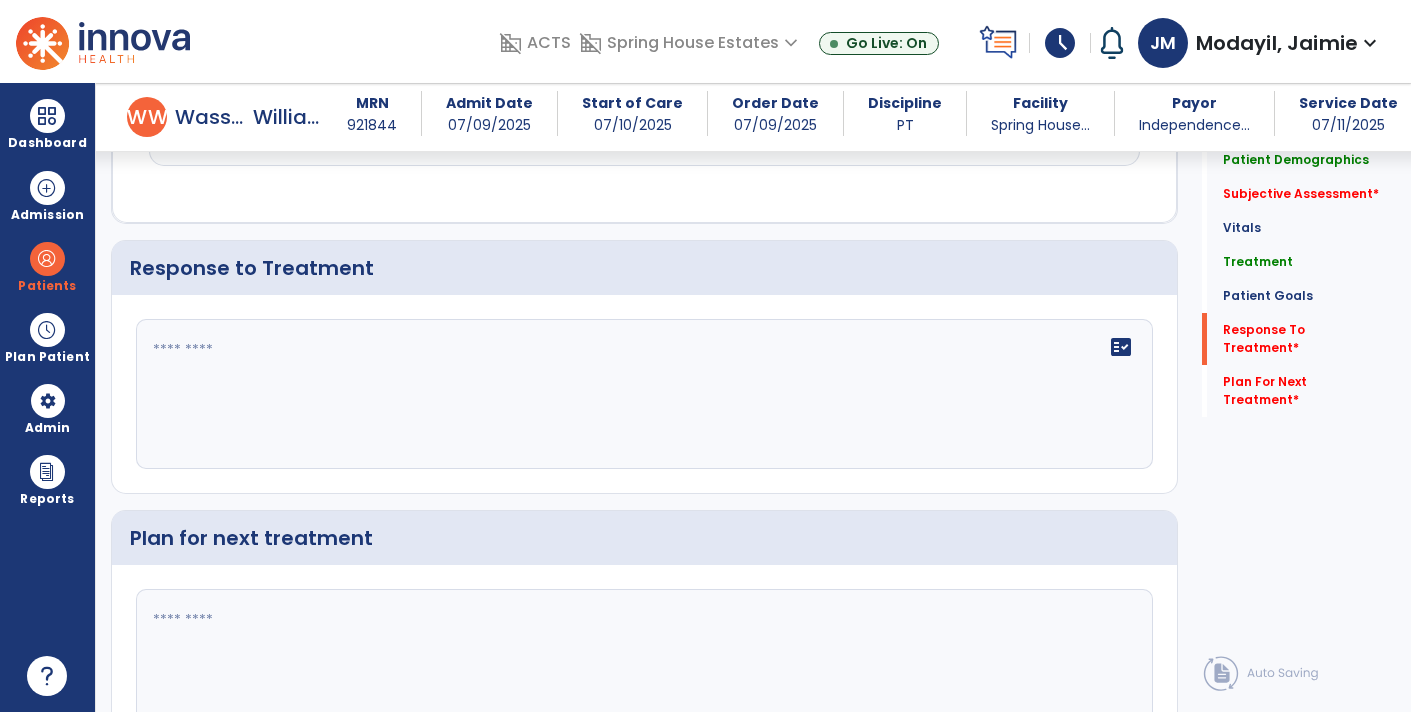 scroll, scrollTop: 3250, scrollLeft: 0, axis: vertical 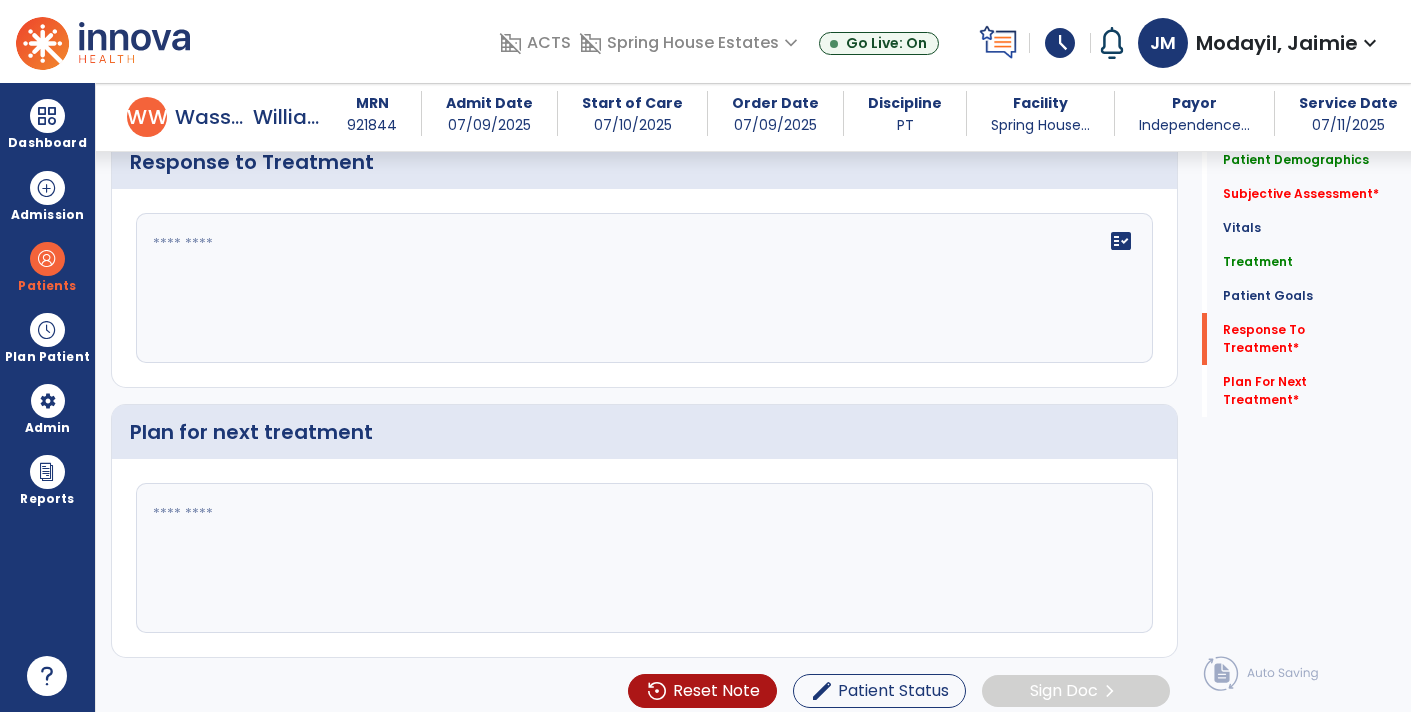 click 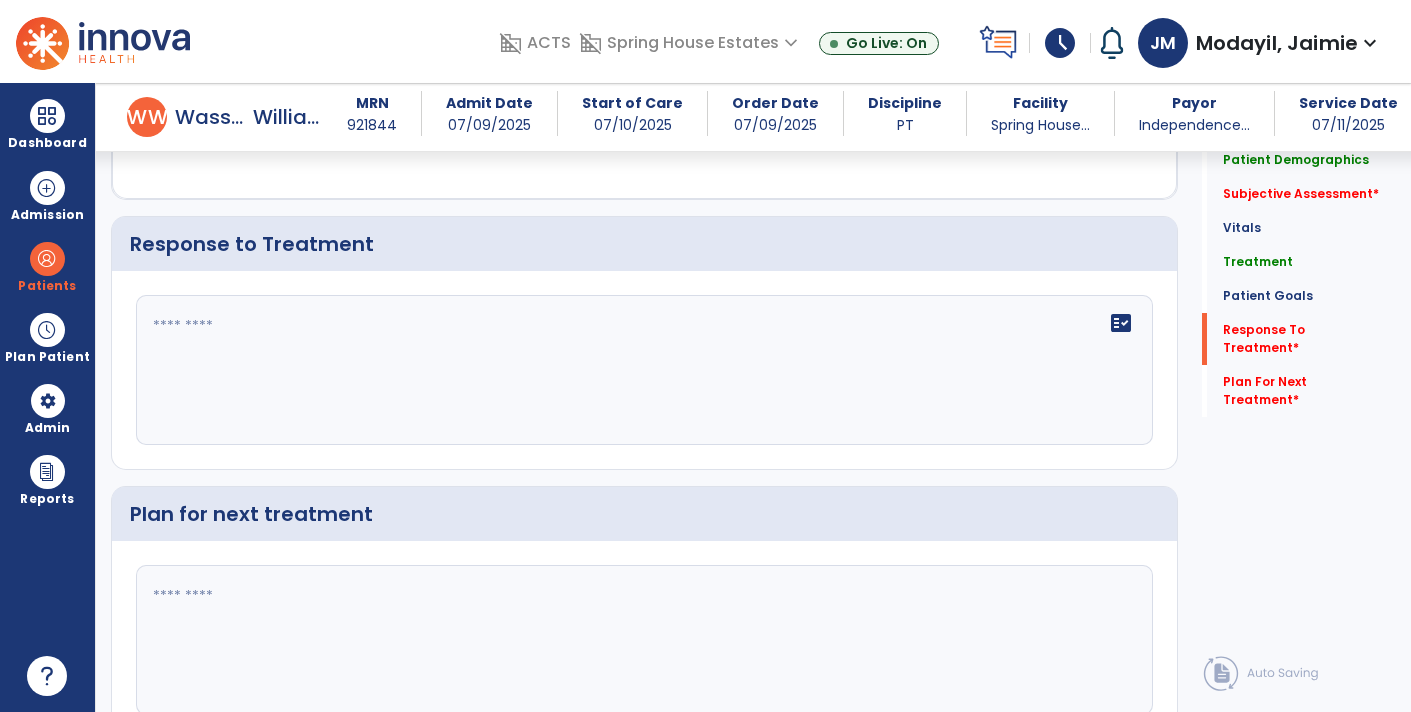scroll, scrollTop: 3164, scrollLeft: 0, axis: vertical 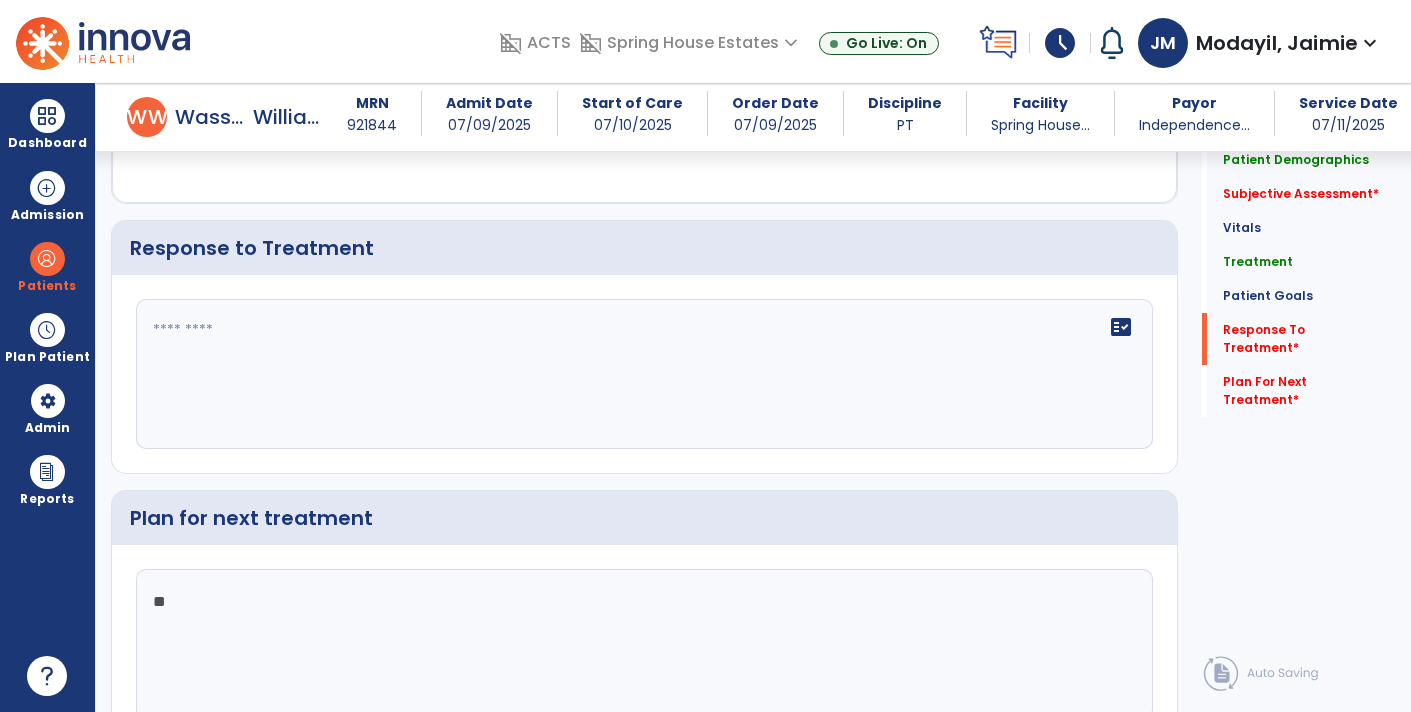 type on "*" 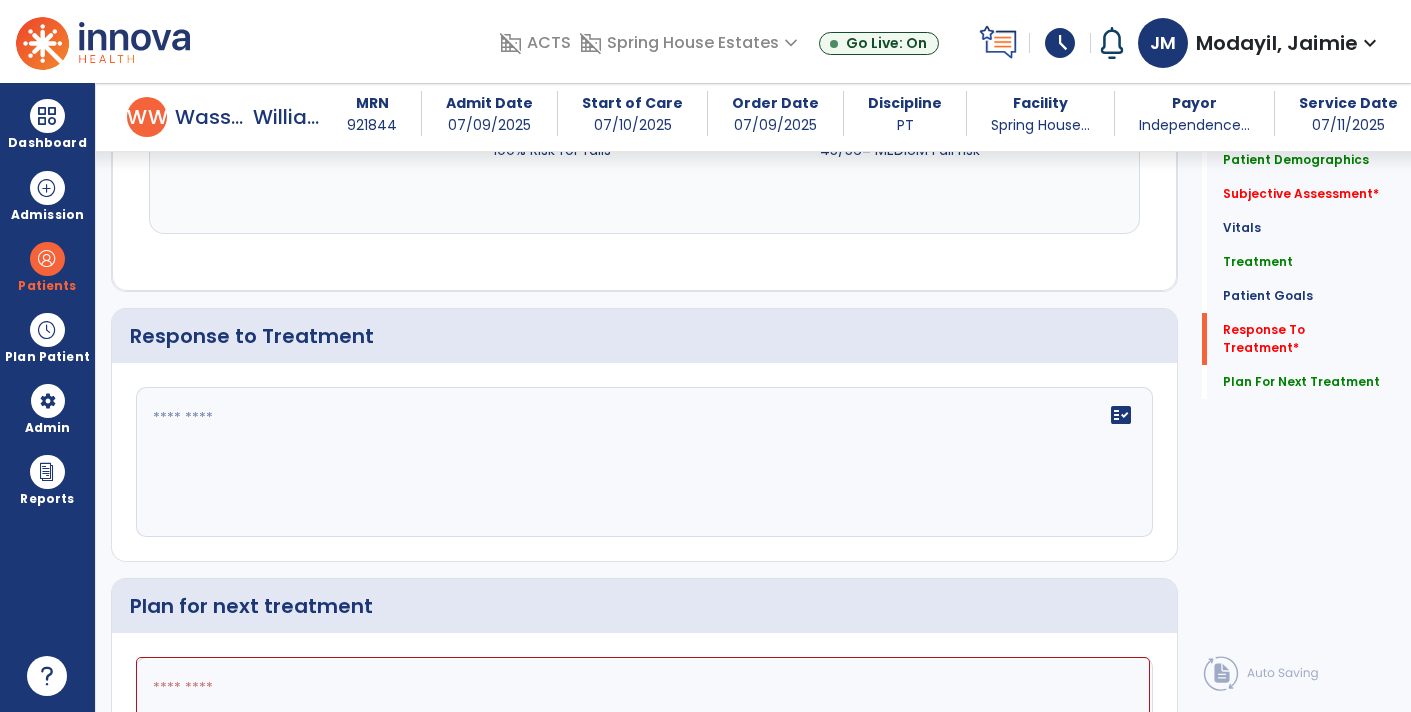 scroll, scrollTop: 3164, scrollLeft: 0, axis: vertical 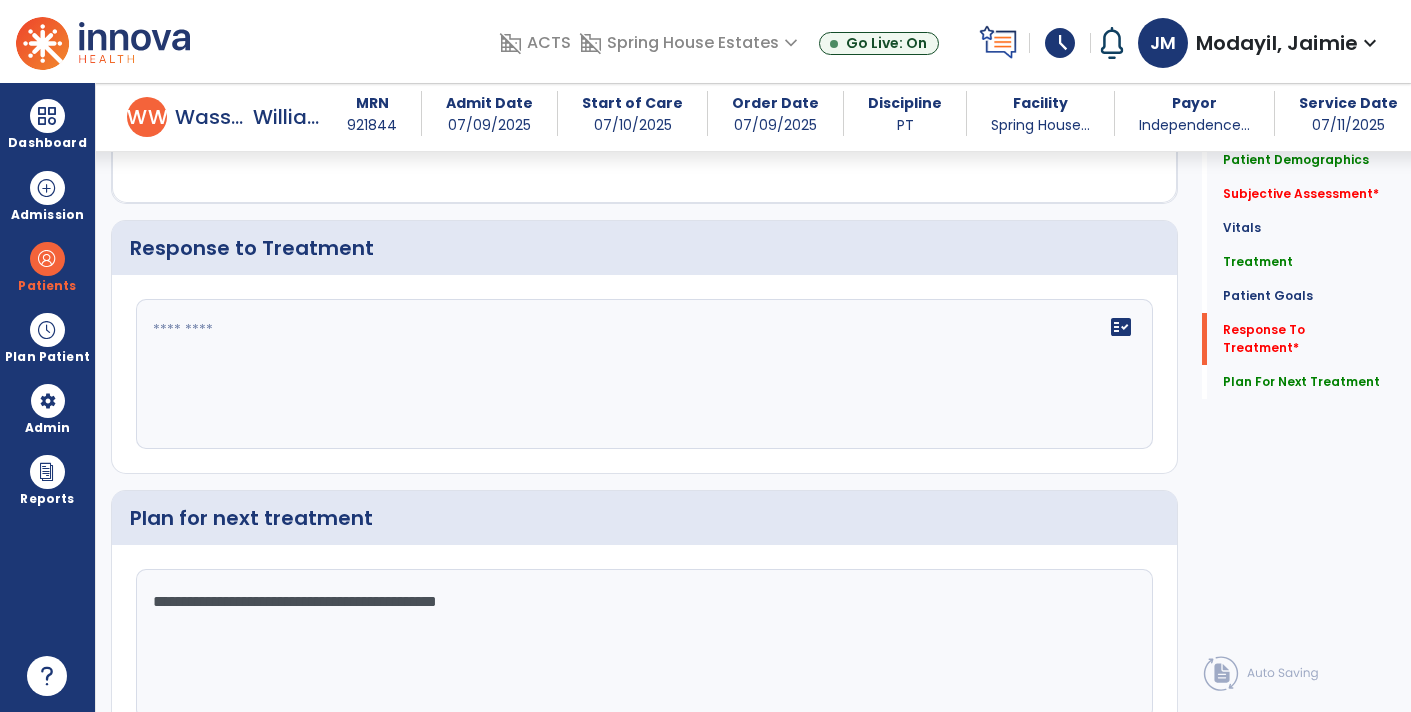 type on "**********" 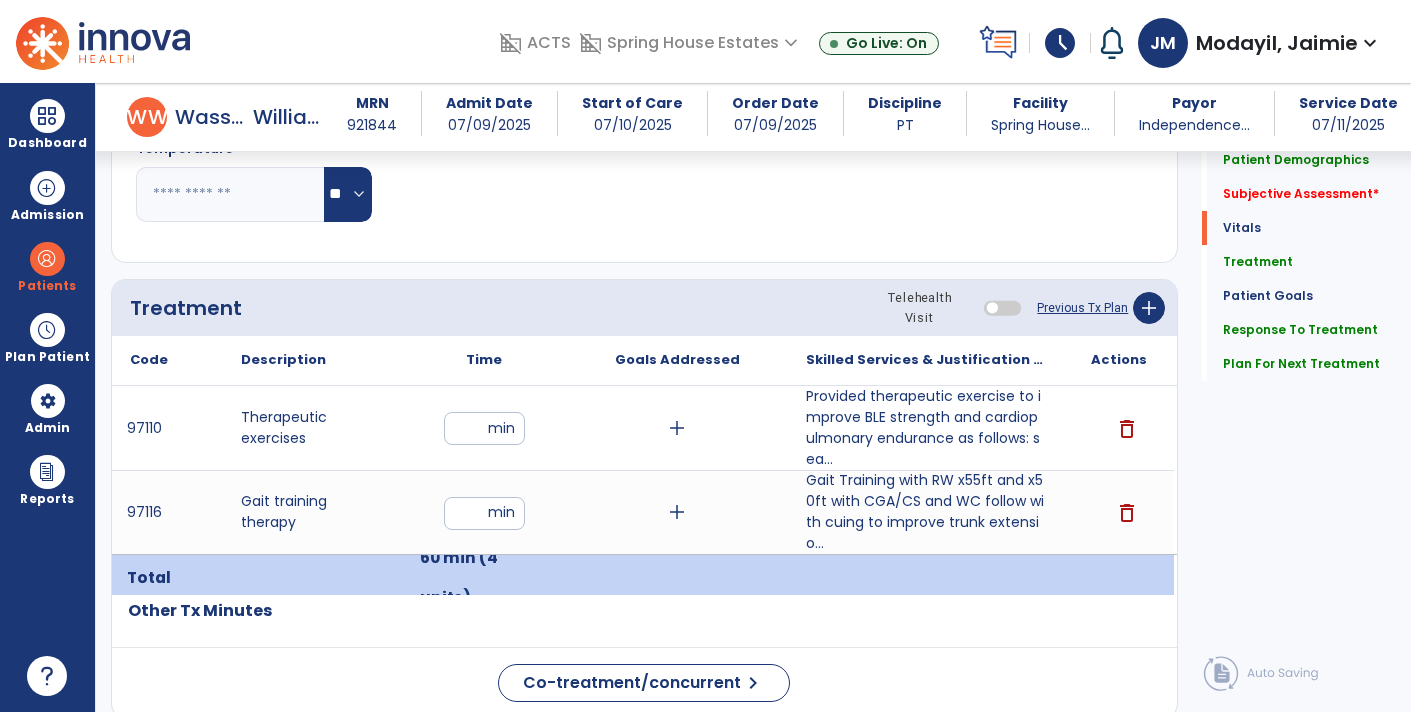 scroll, scrollTop: 639, scrollLeft: 0, axis: vertical 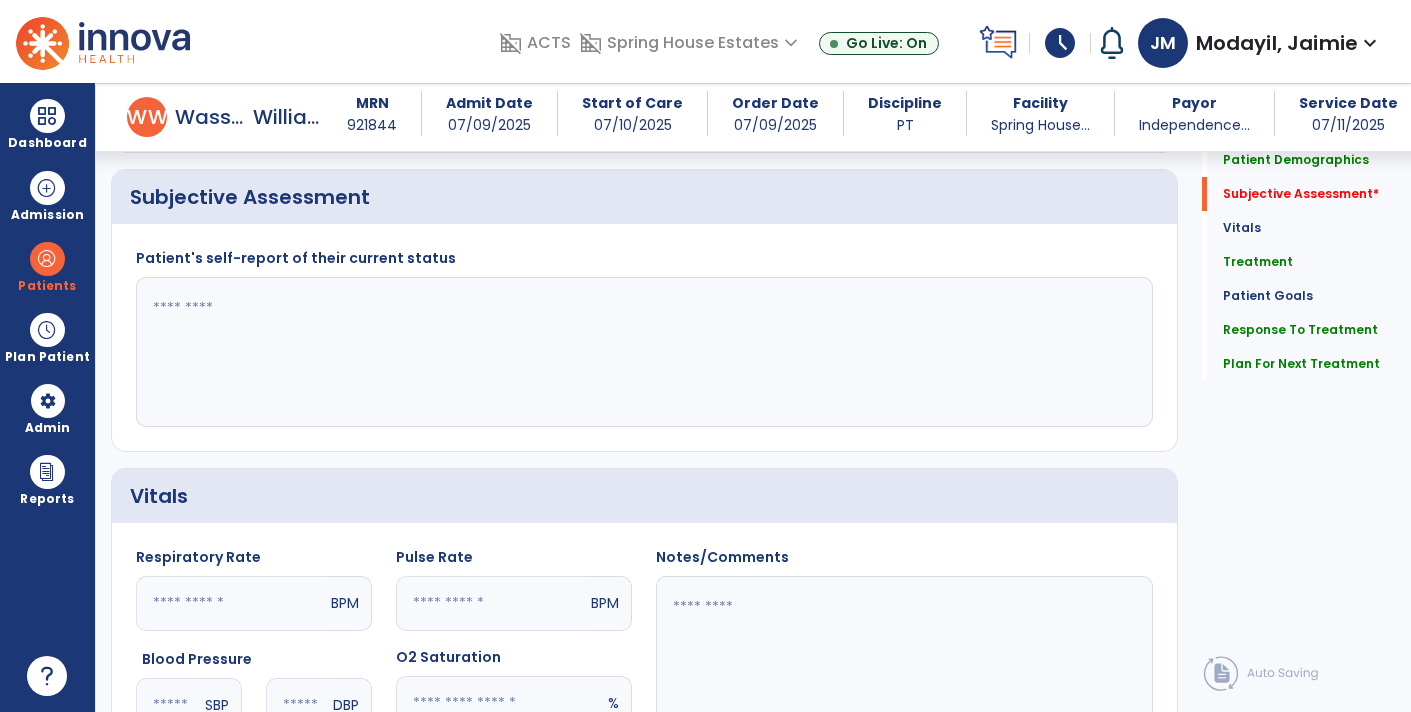 type on "**********" 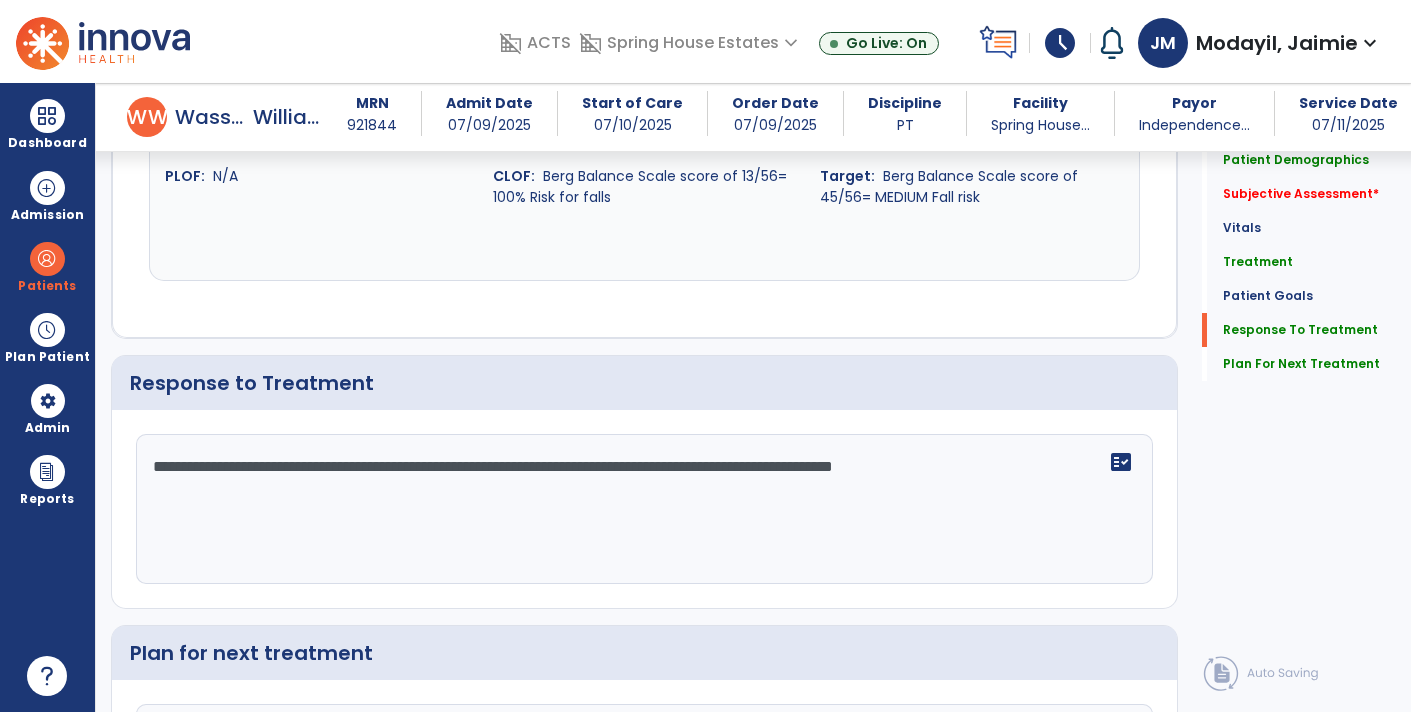 scroll, scrollTop: 3250, scrollLeft: 0, axis: vertical 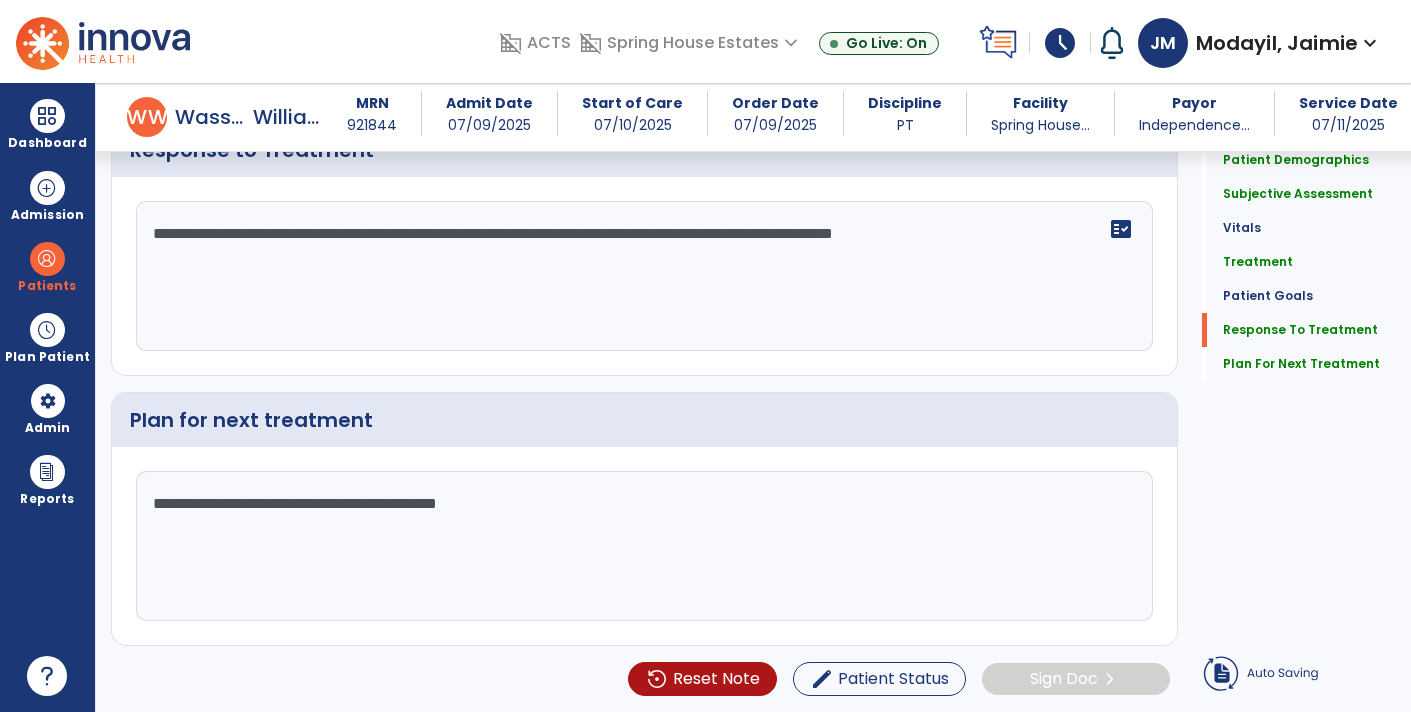 type on "**********" 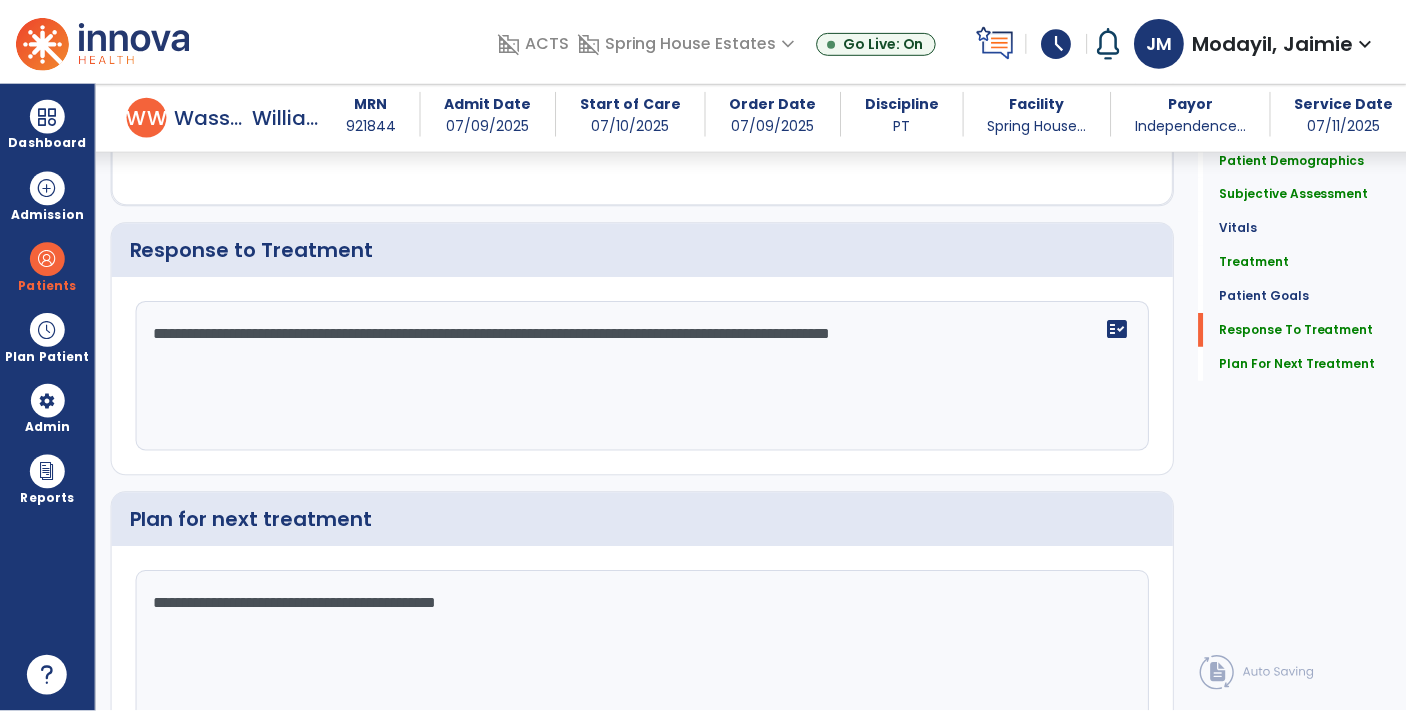 scroll, scrollTop: 3250, scrollLeft: 0, axis: vertical 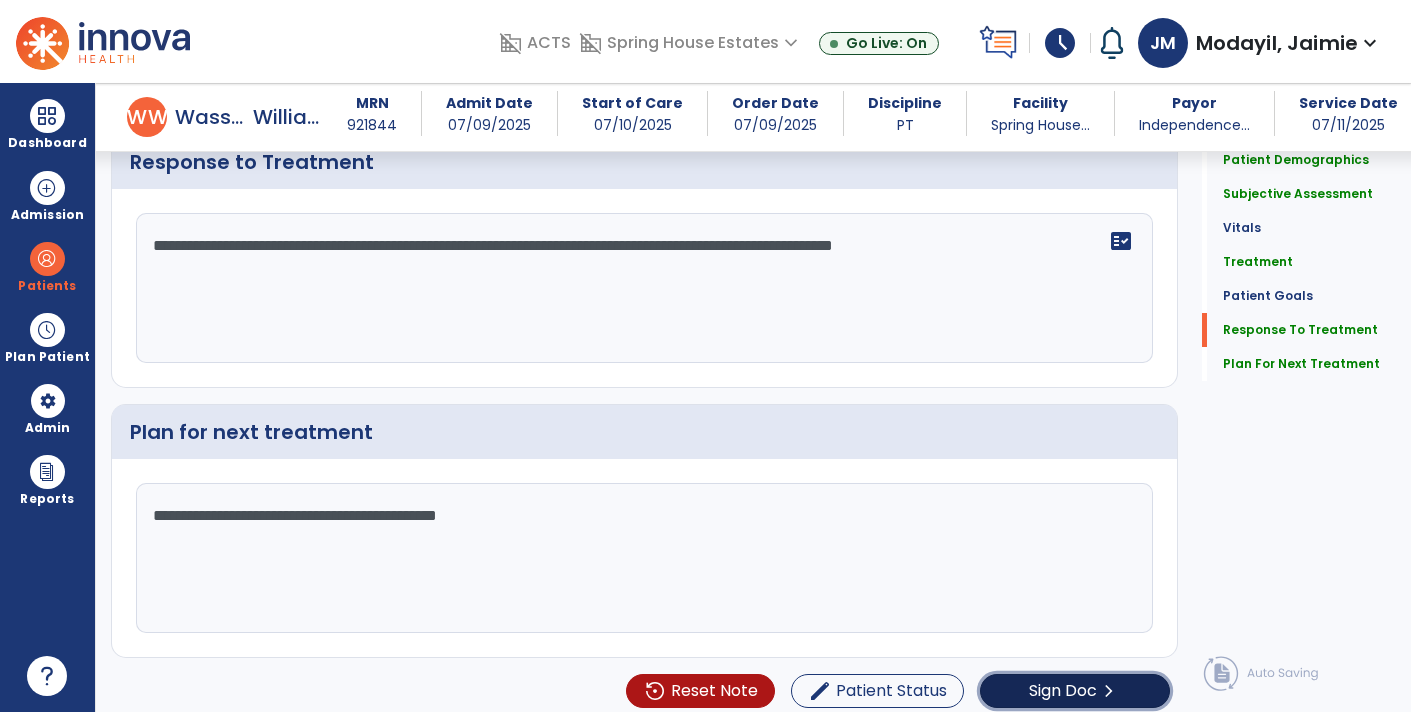 click on "Sign Doc  chevron_right" 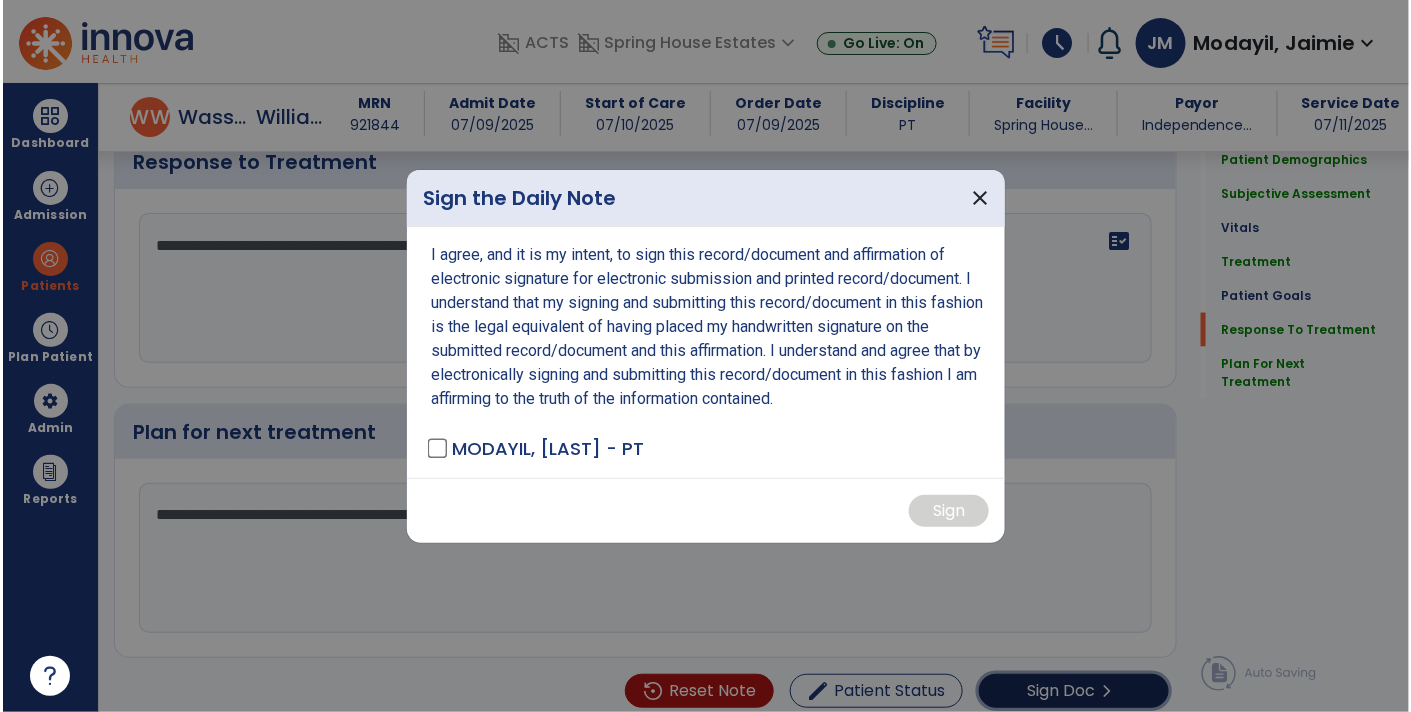 scroll, scrollTop: 3250, scrollLeft: 0, axis: vertical 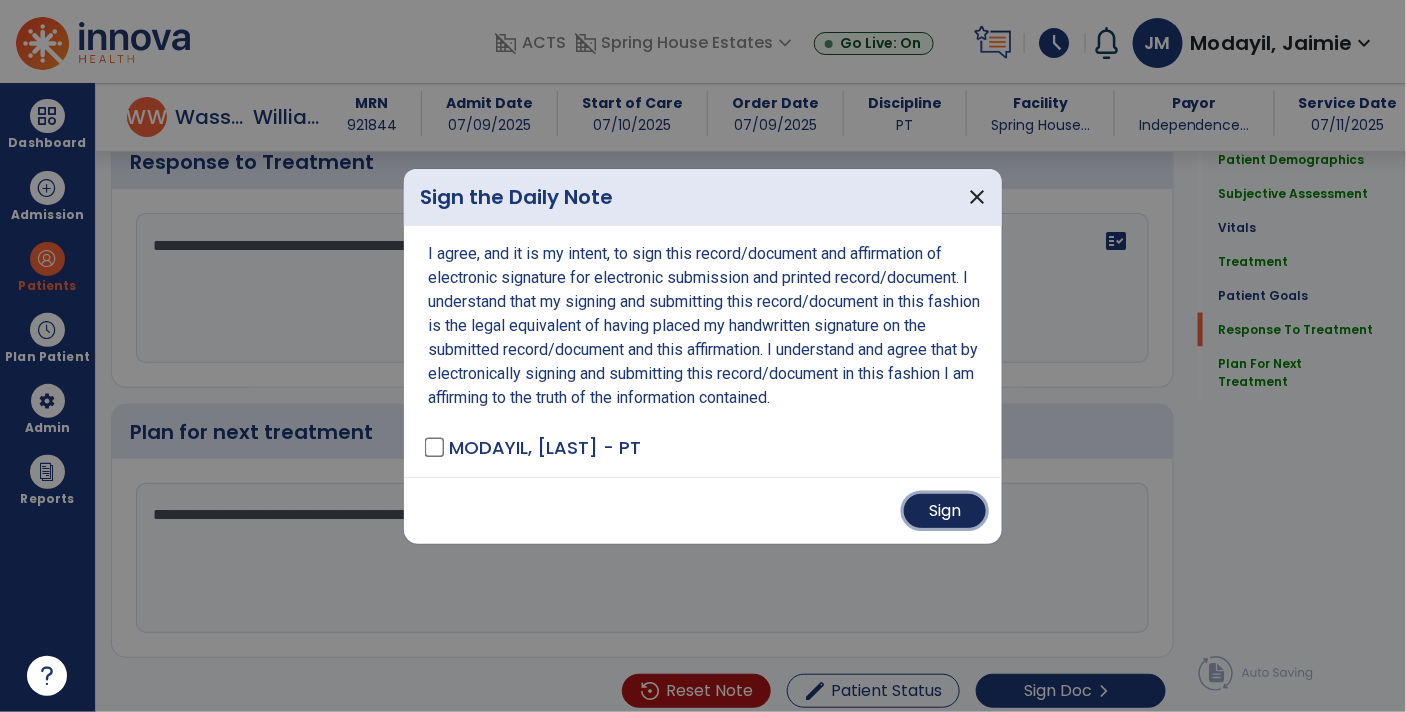 click on "Sign" at bounding box center [945, 511] 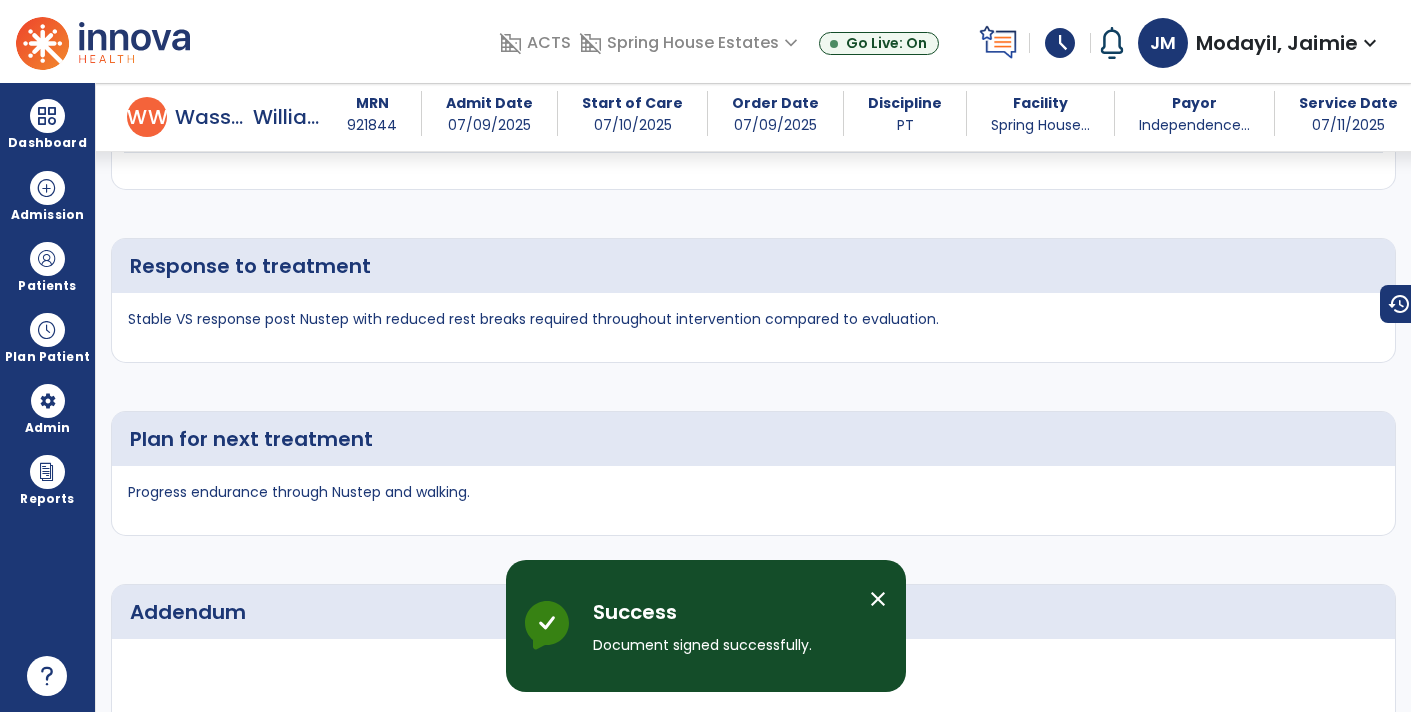 scroll, scrollTop: 4817, scrollLeft: 0, axis: vertical 